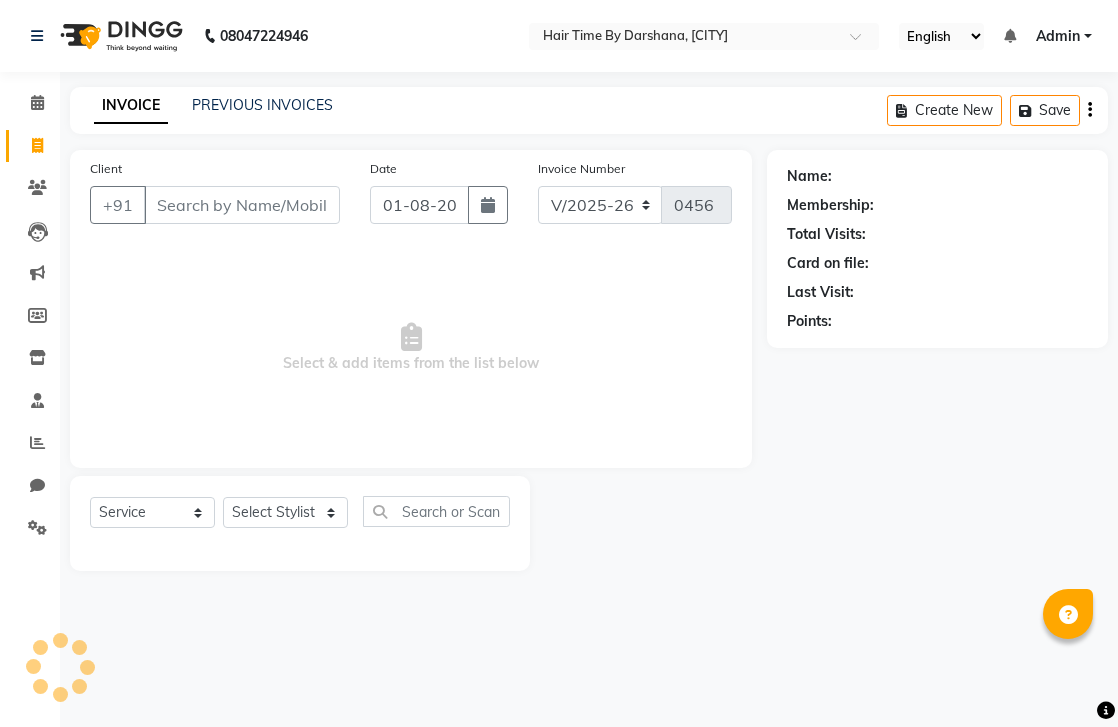 select on "8131" 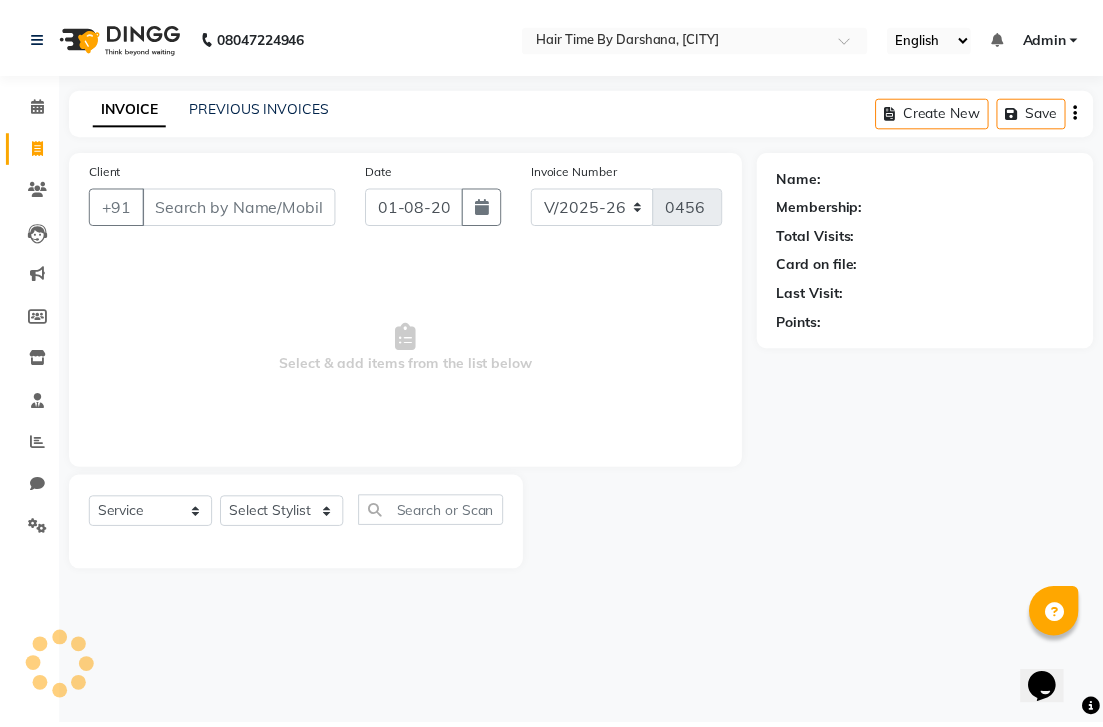 scroll, scrollTop: 0, scrollLeft: 0, axis: both 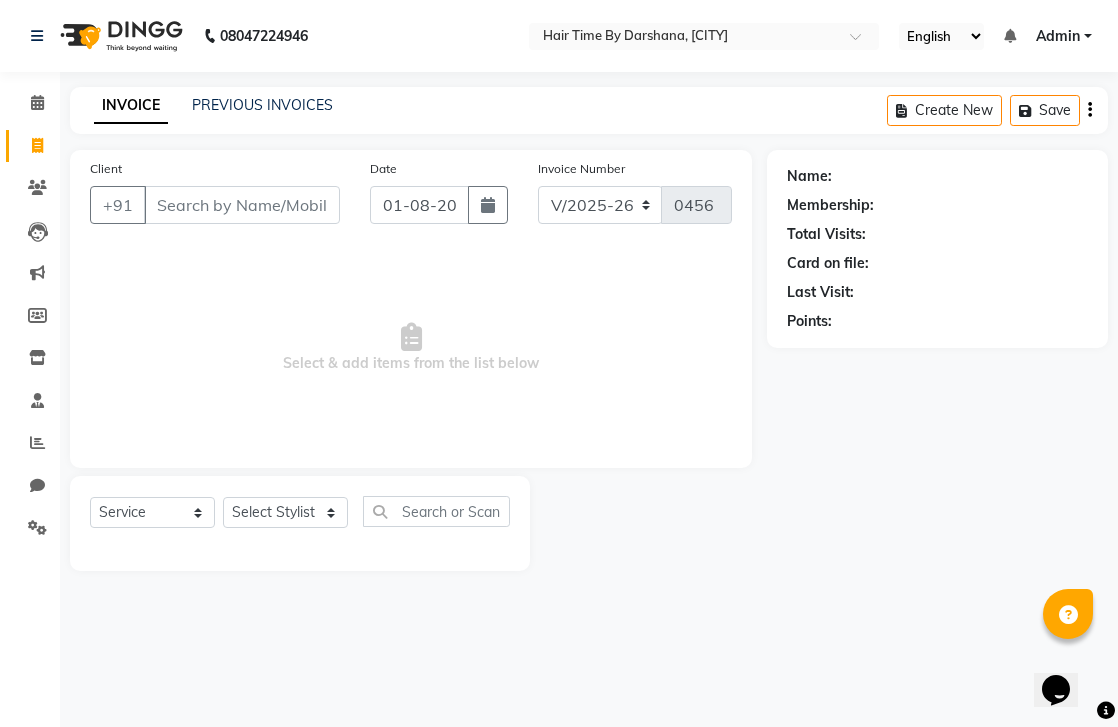 click 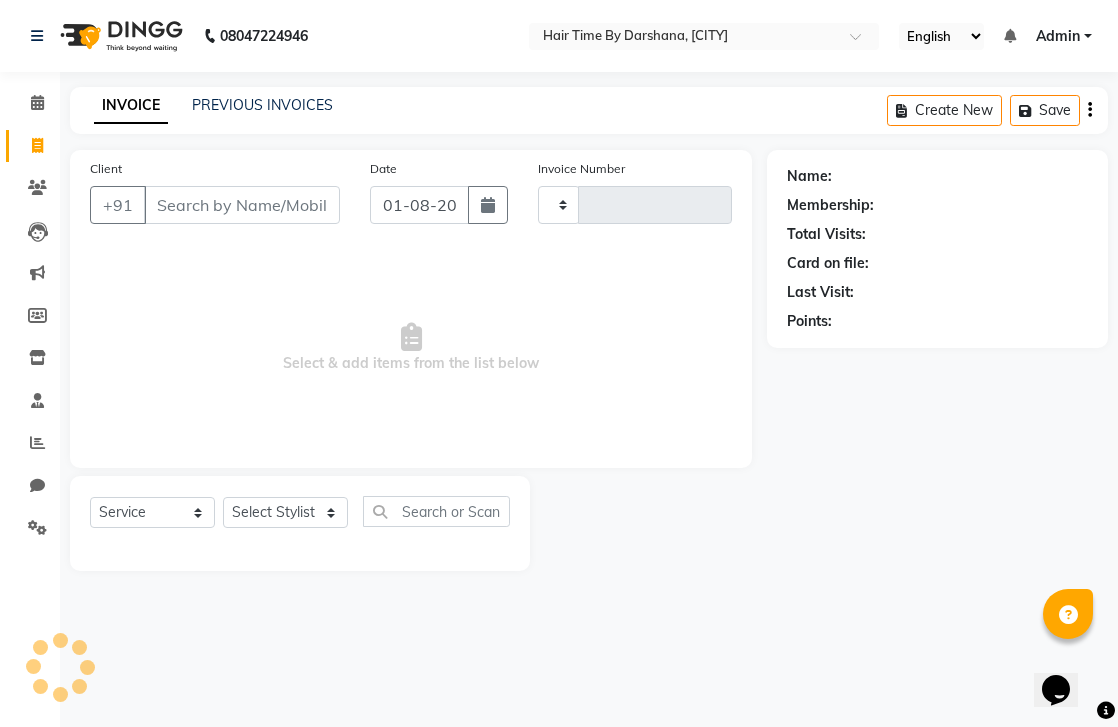 type on "0456" 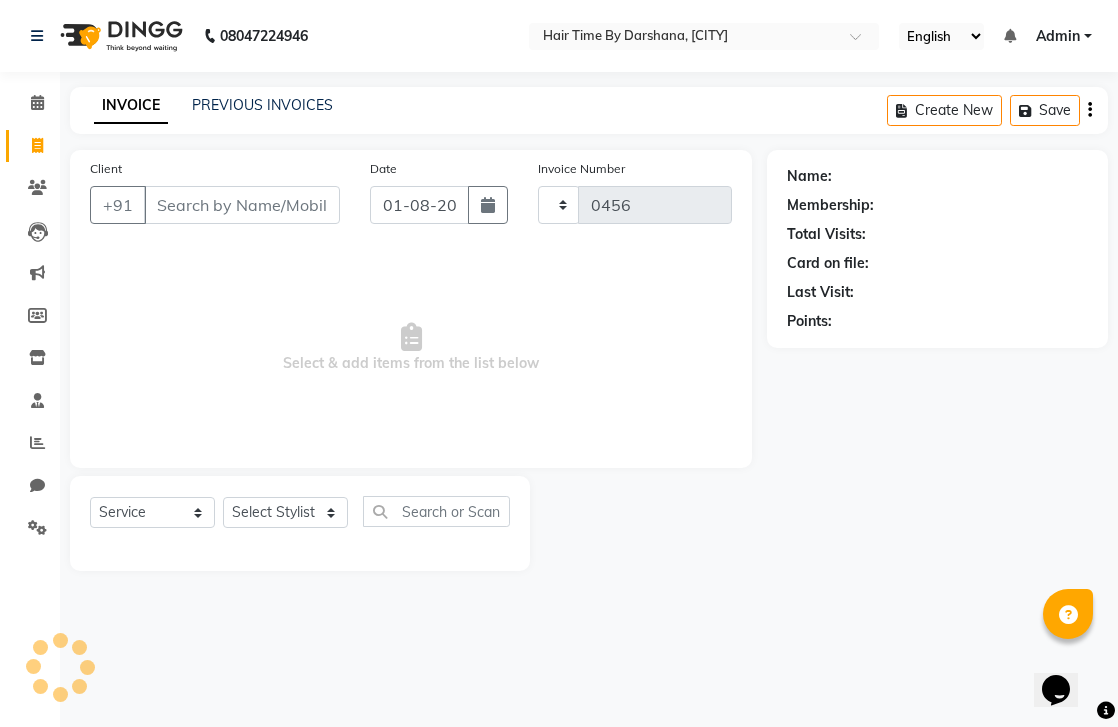 select on "8131" 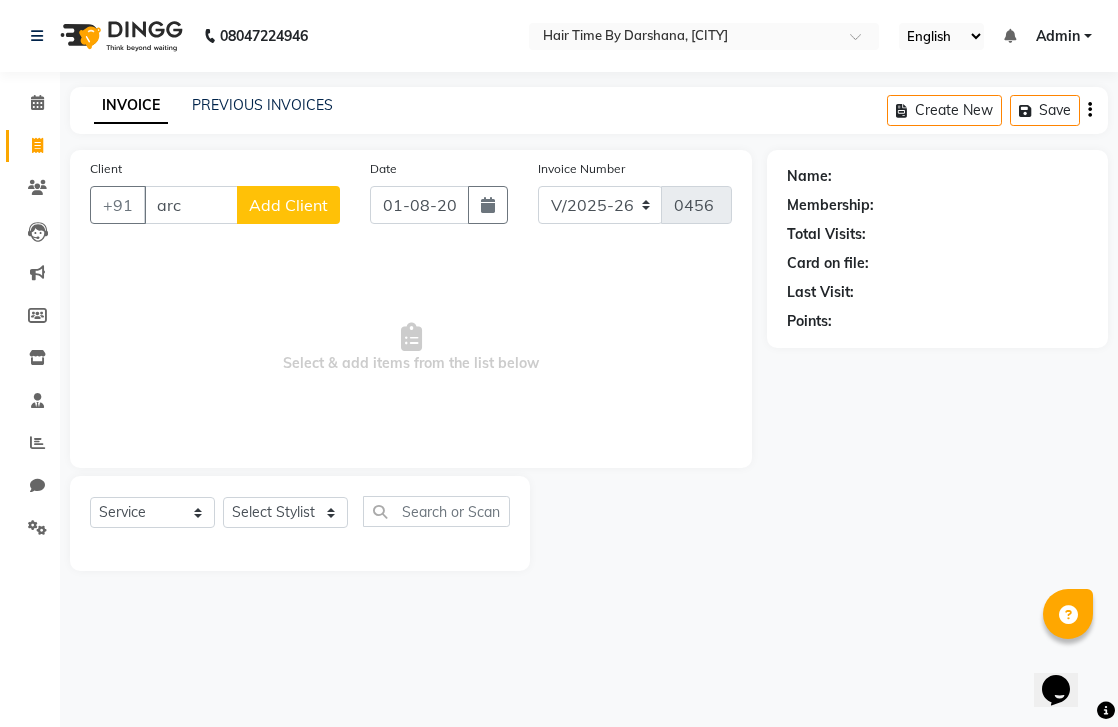 type on "arch" 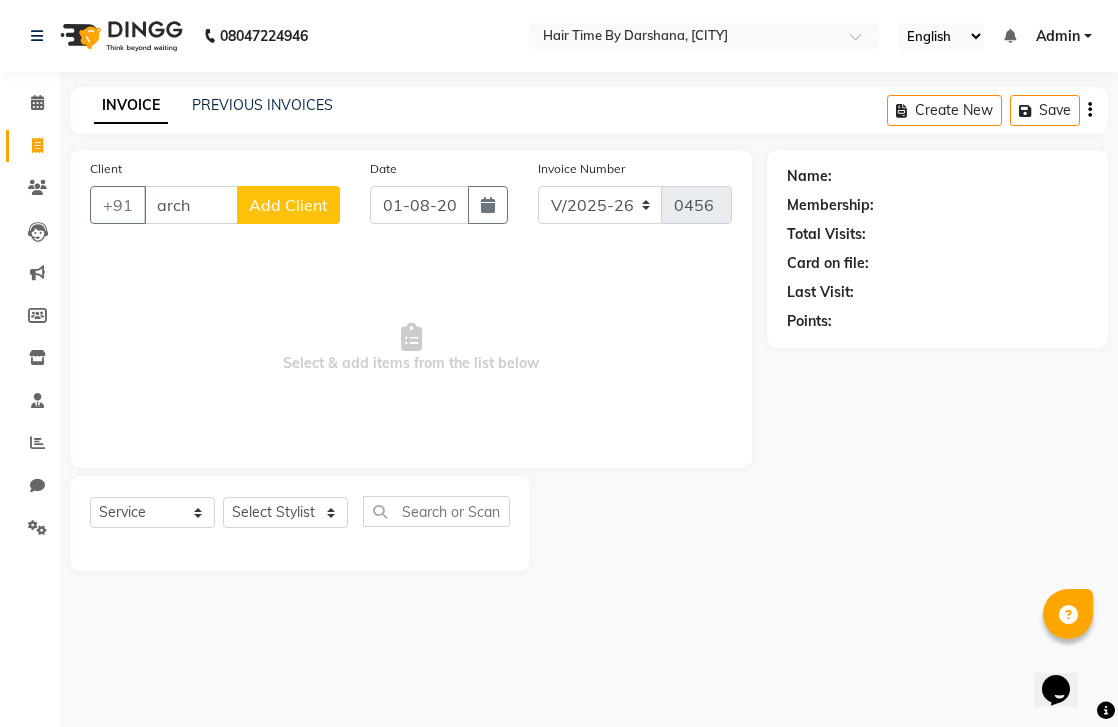 click 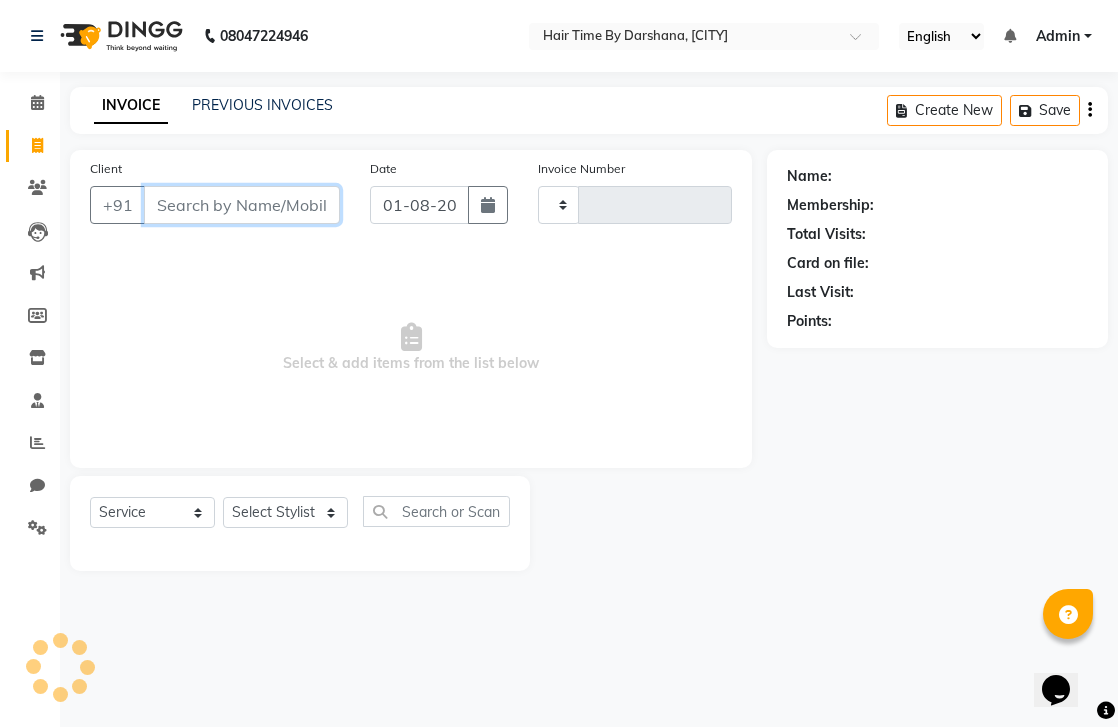 type on "0456" 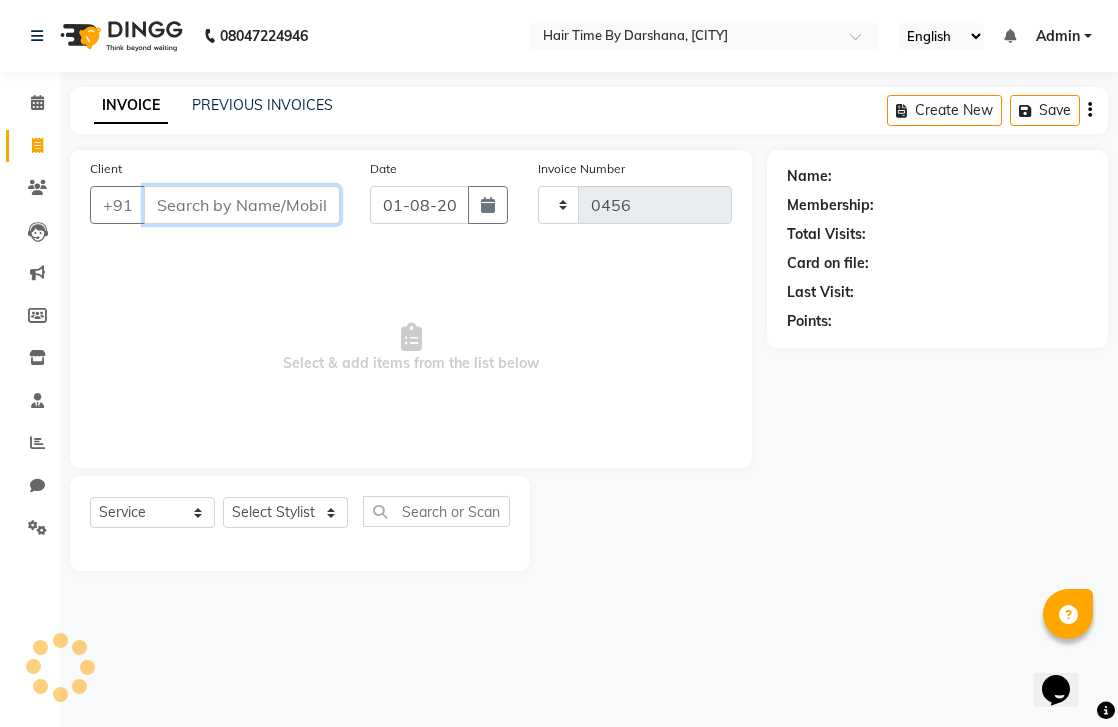 select on "8131" 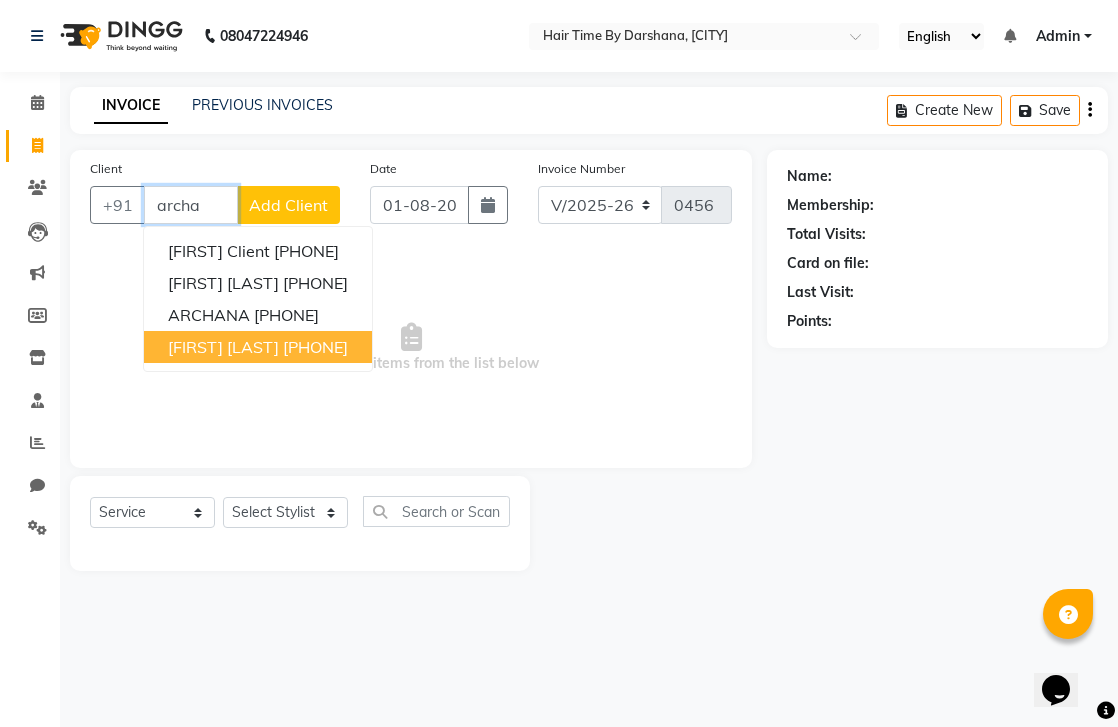 click on "[FIRST] [LAST]" at bounding box center [223, 347] 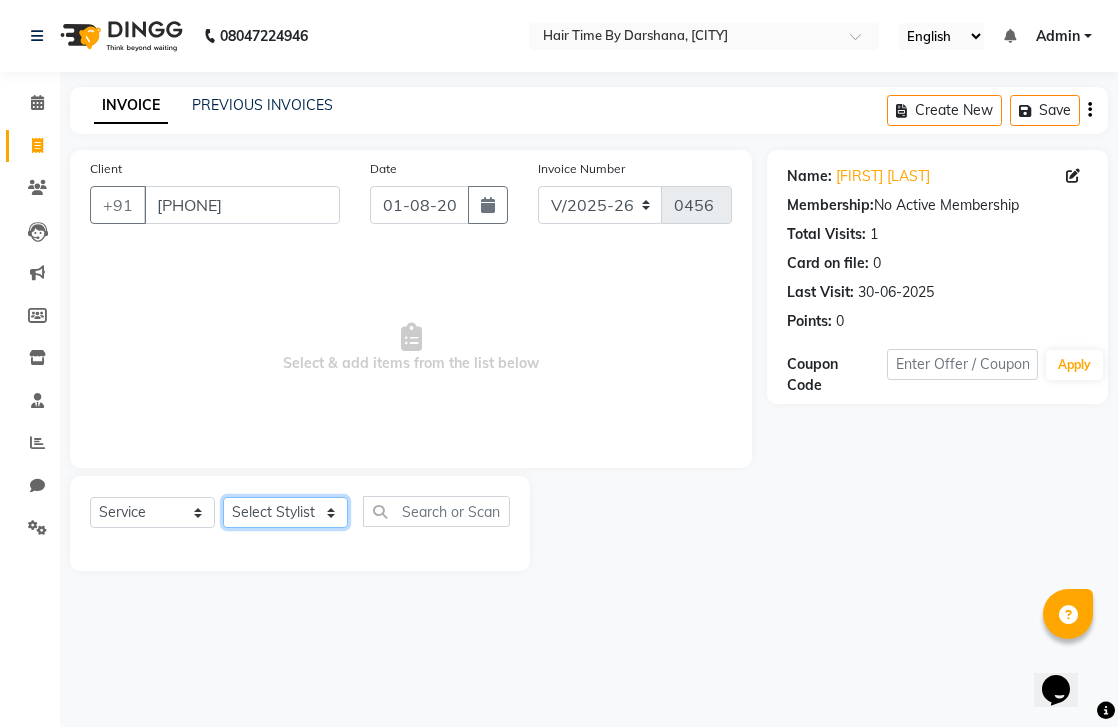 select on "75791" 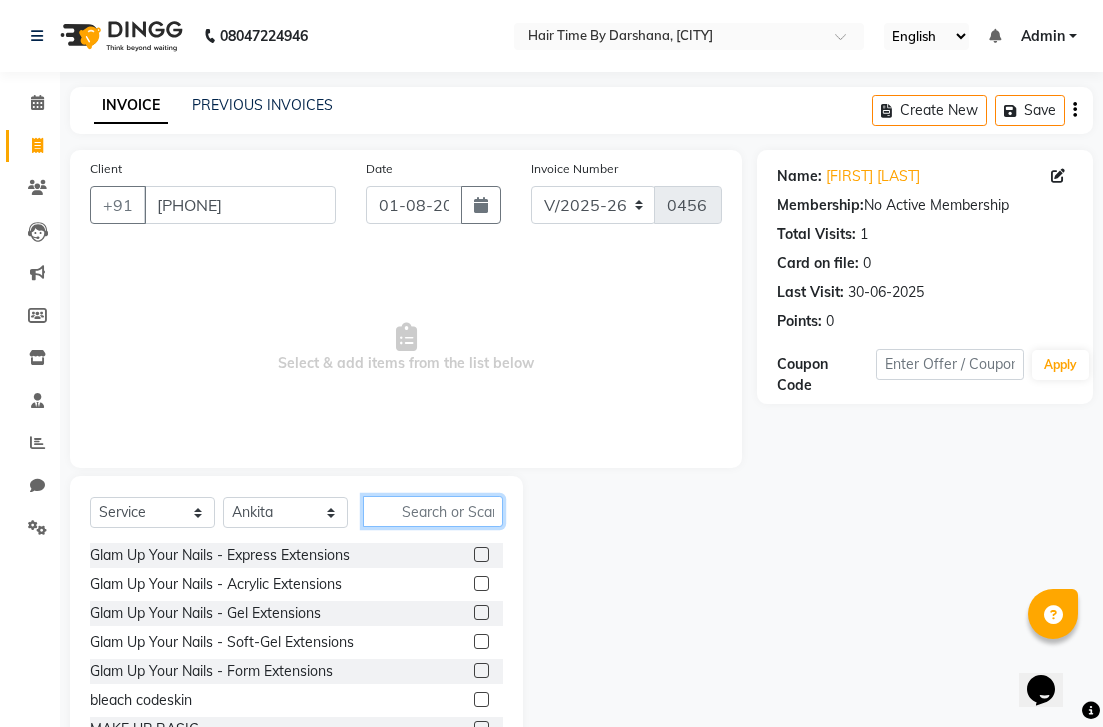 click 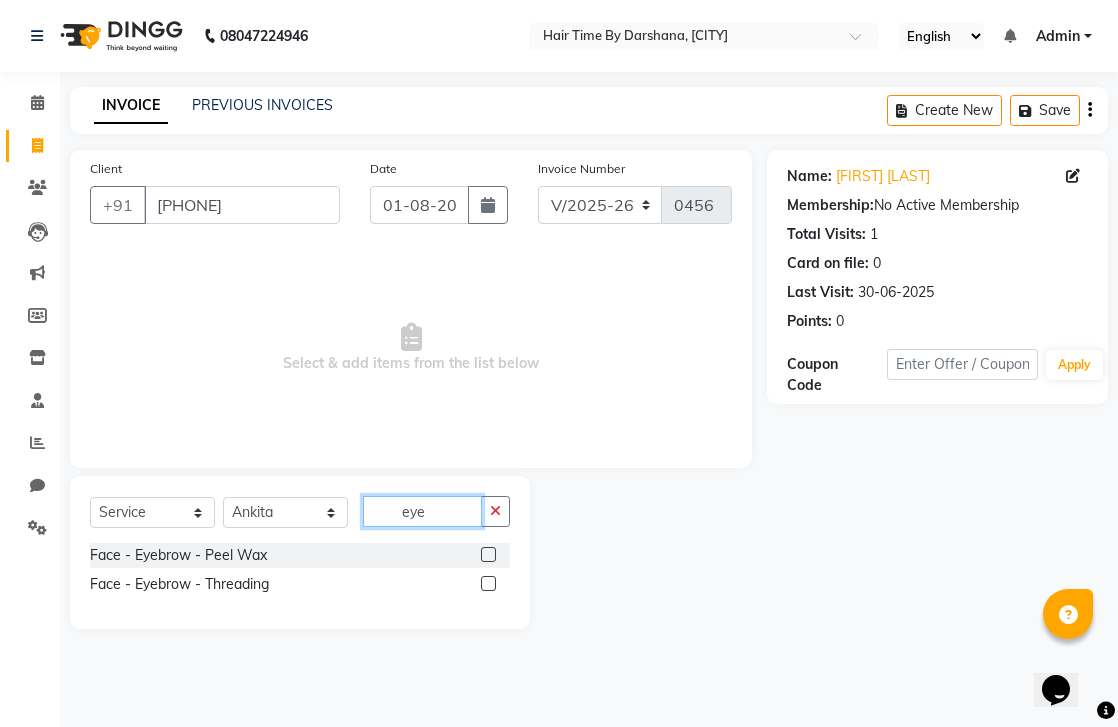 type on "eye" 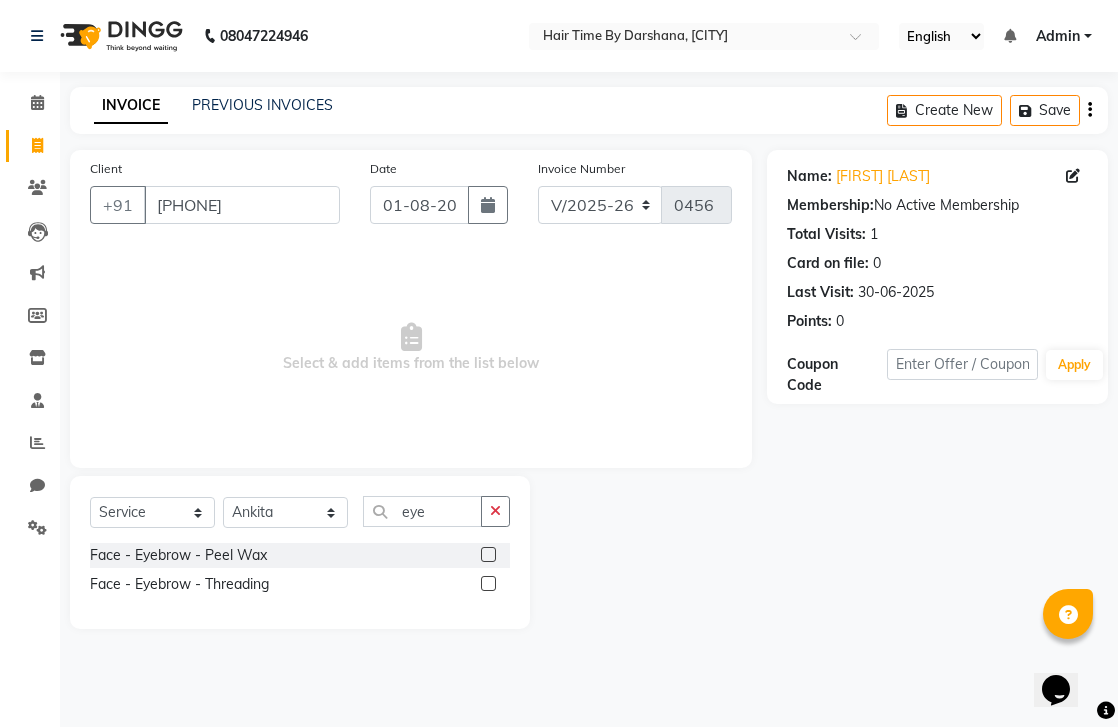 click 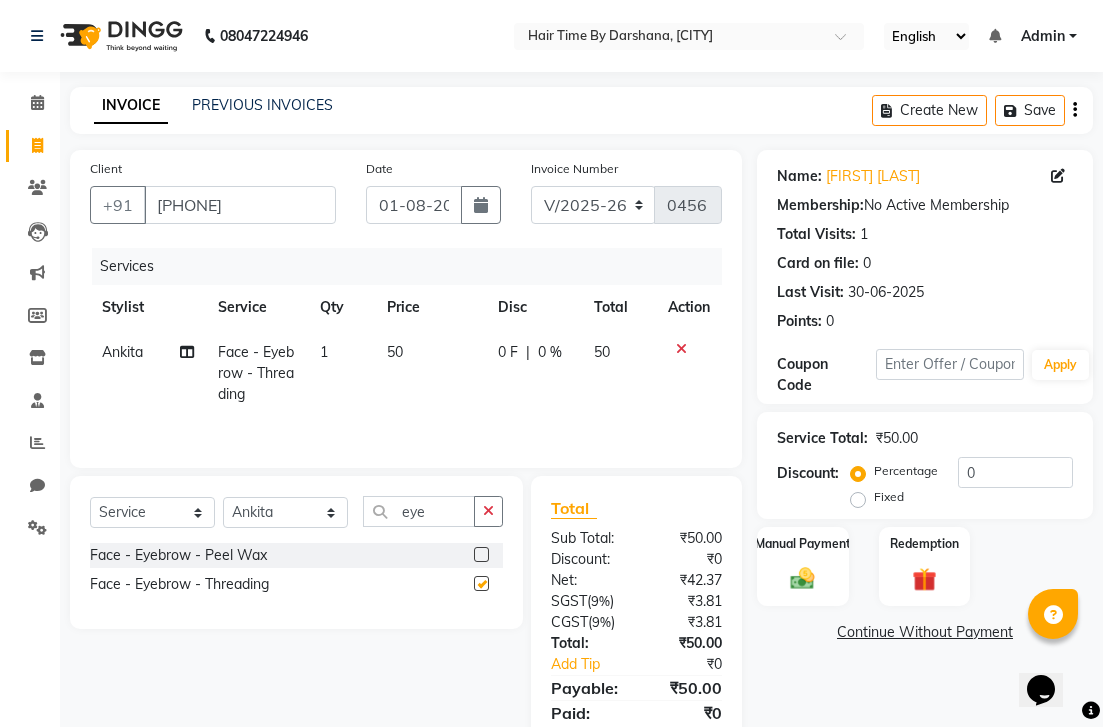 checkbox on "false" 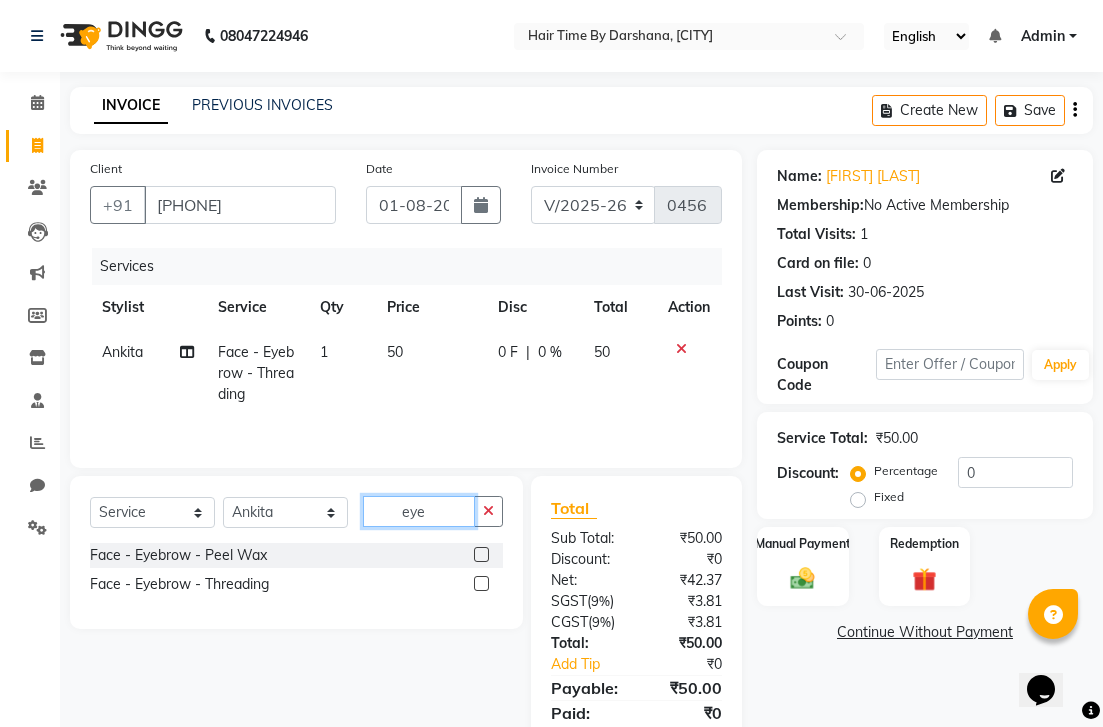 click on "eye" 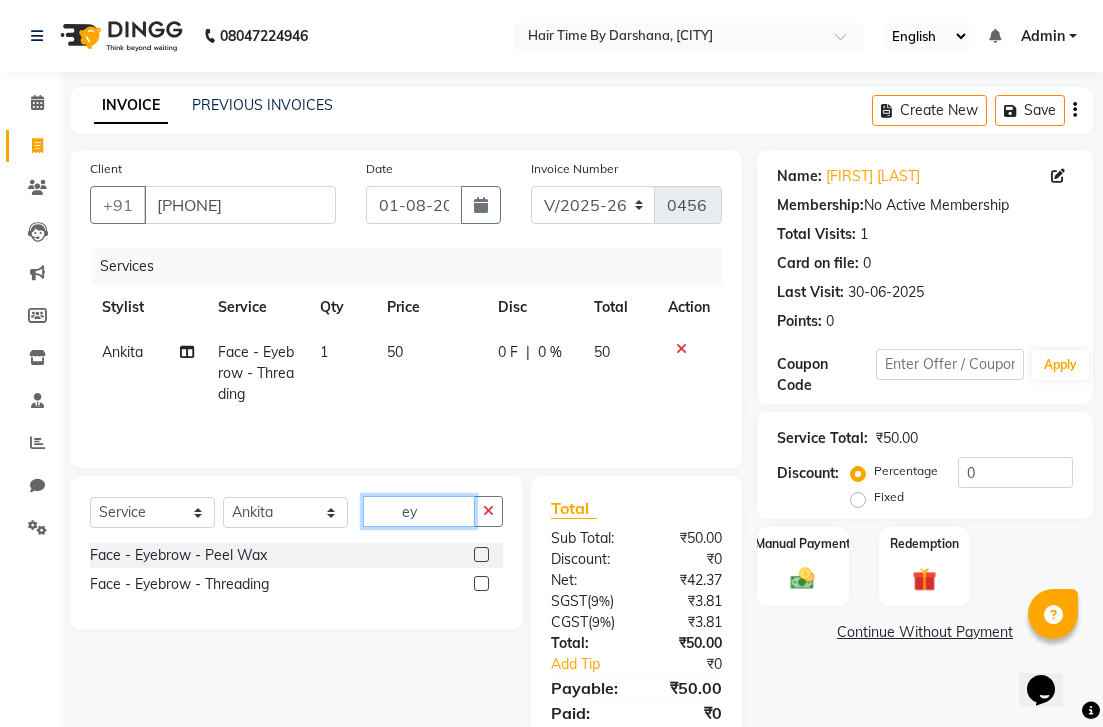 type on "e" 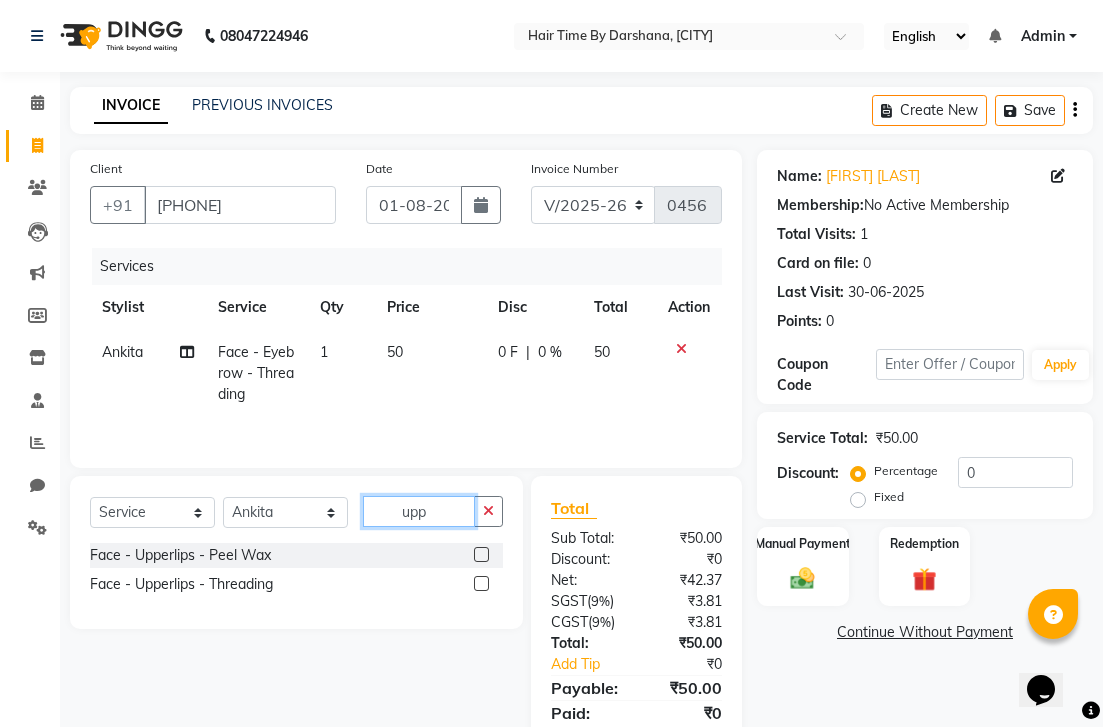 type on "upp" 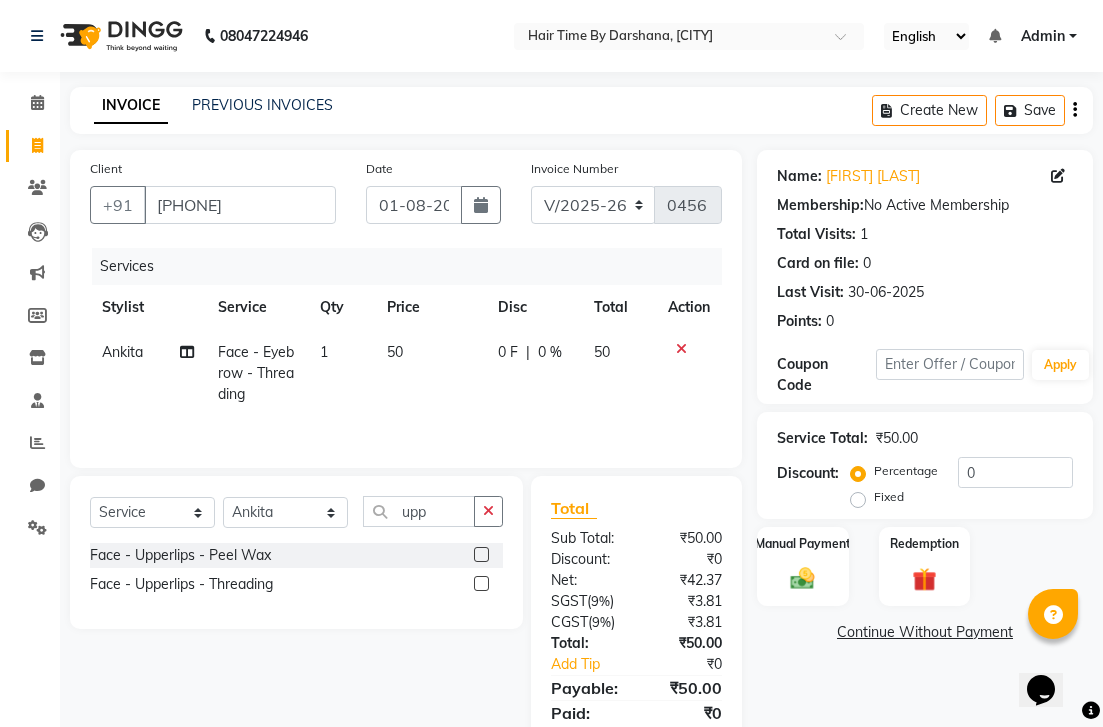 click 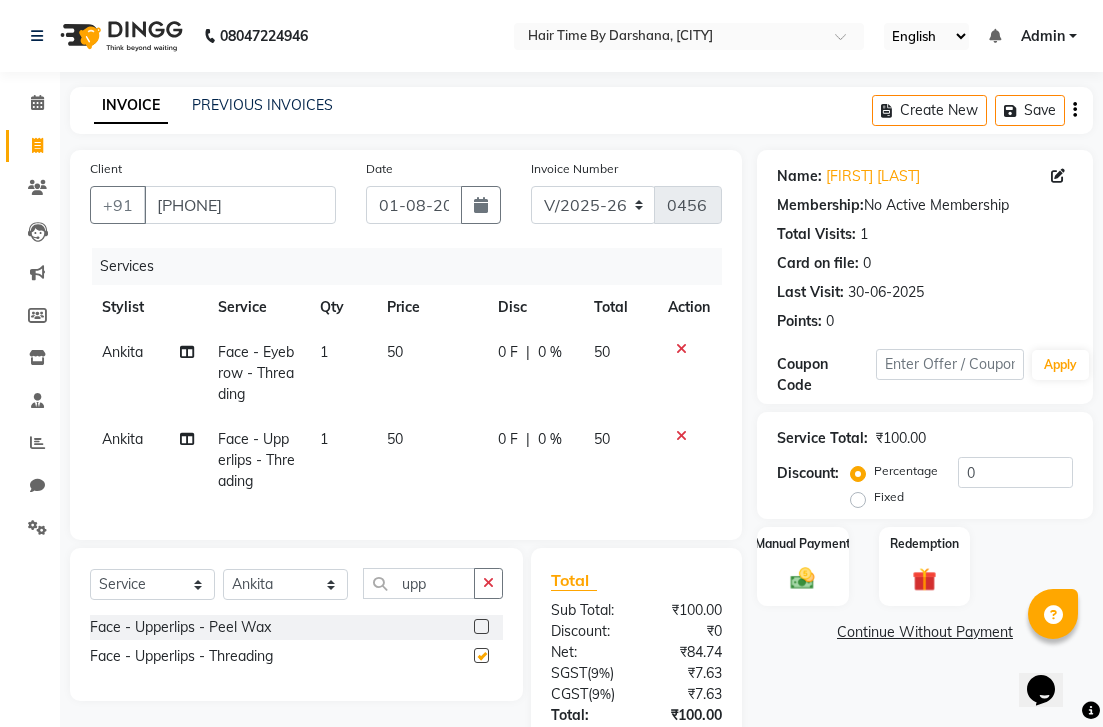 checkbox on "false" 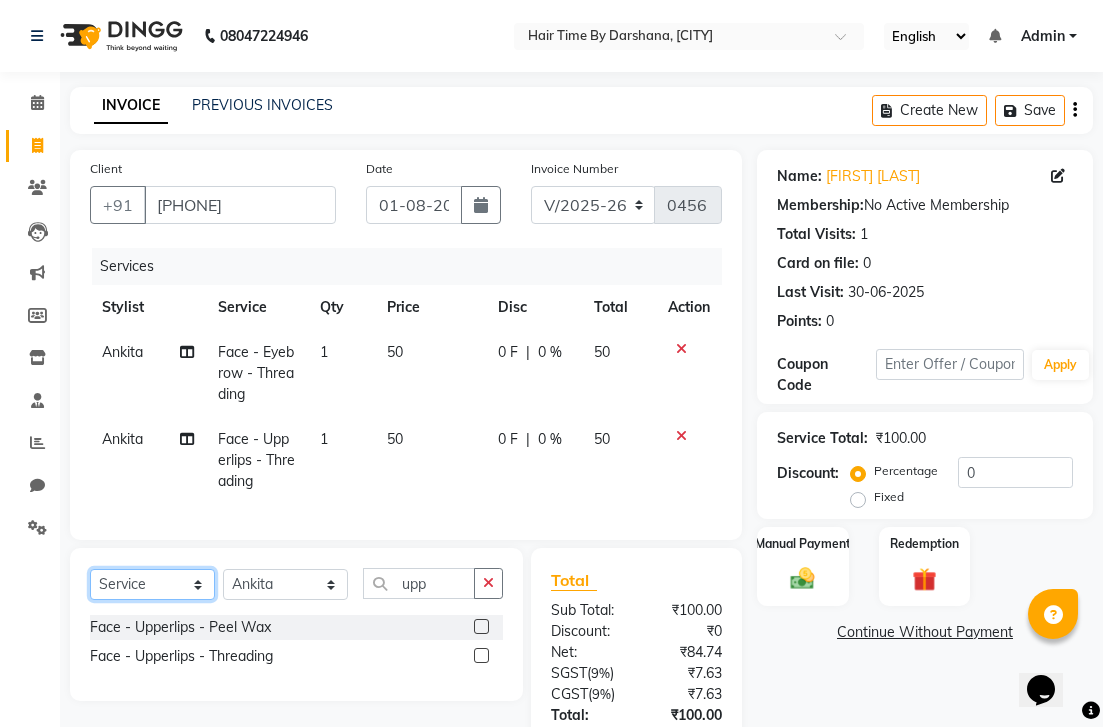 select on "product" 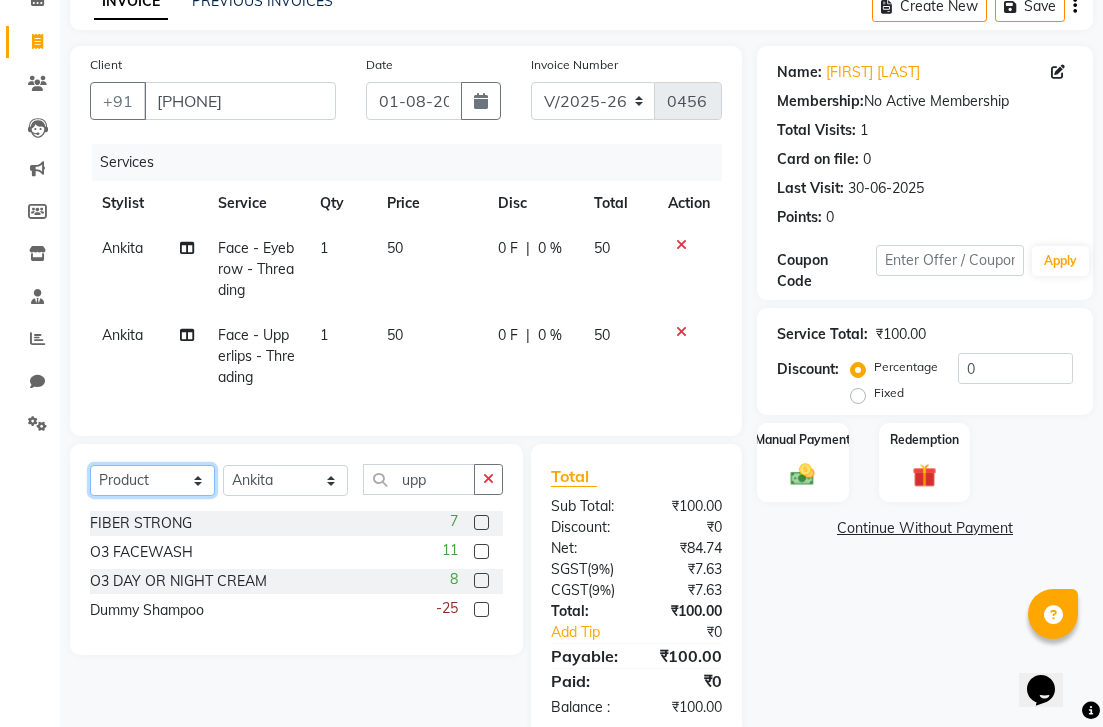 scroll, scrollTop: 118, scrollLeft: 0, axis: vertical 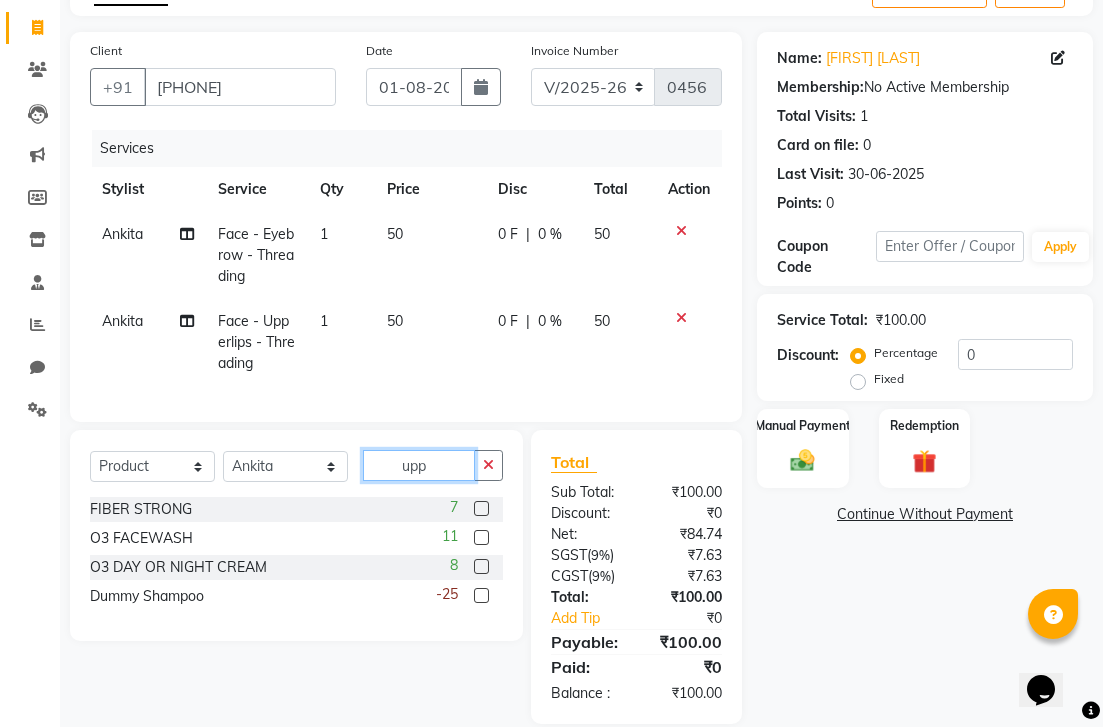 click on "upp" 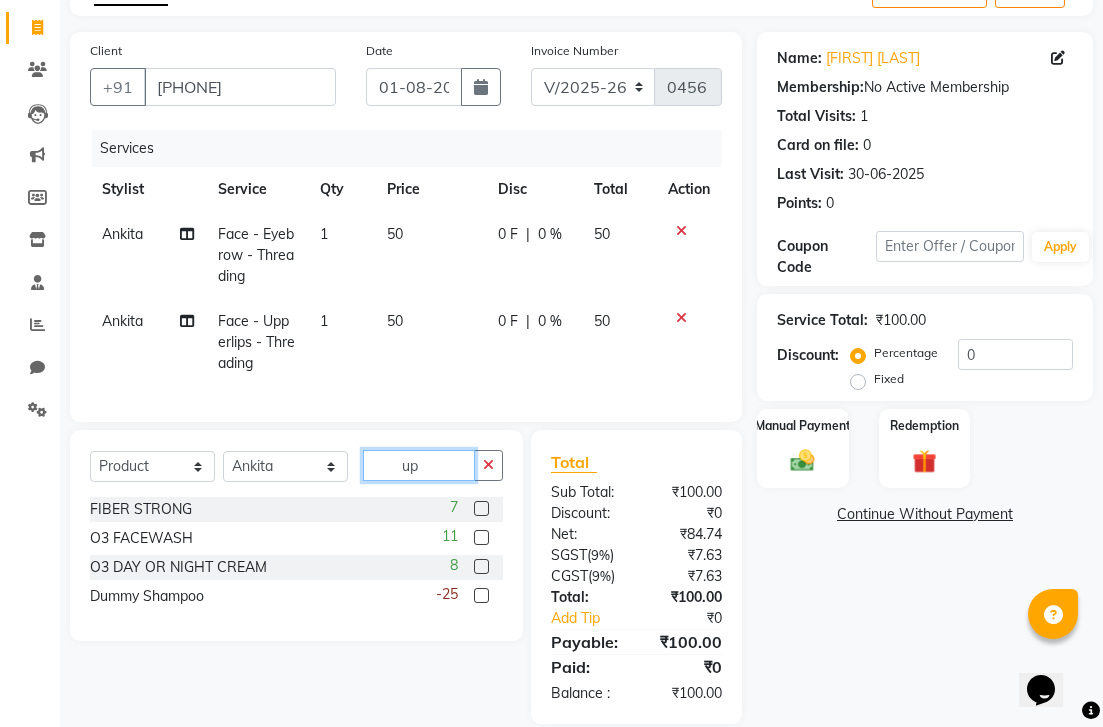 type on "u" 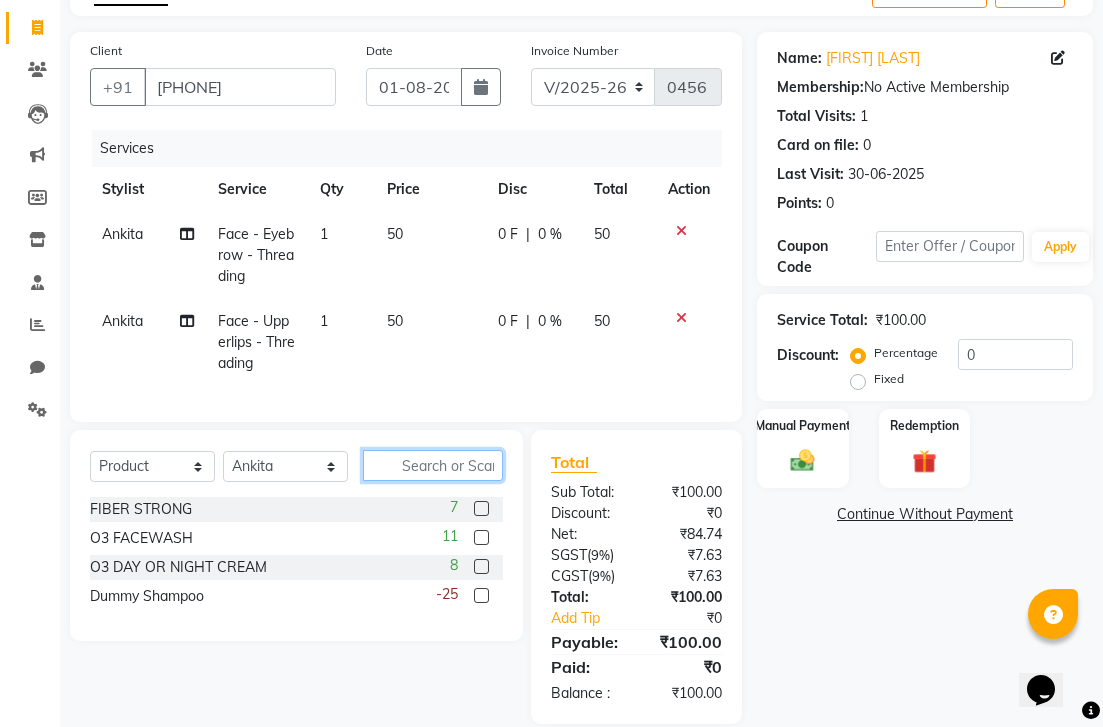 type 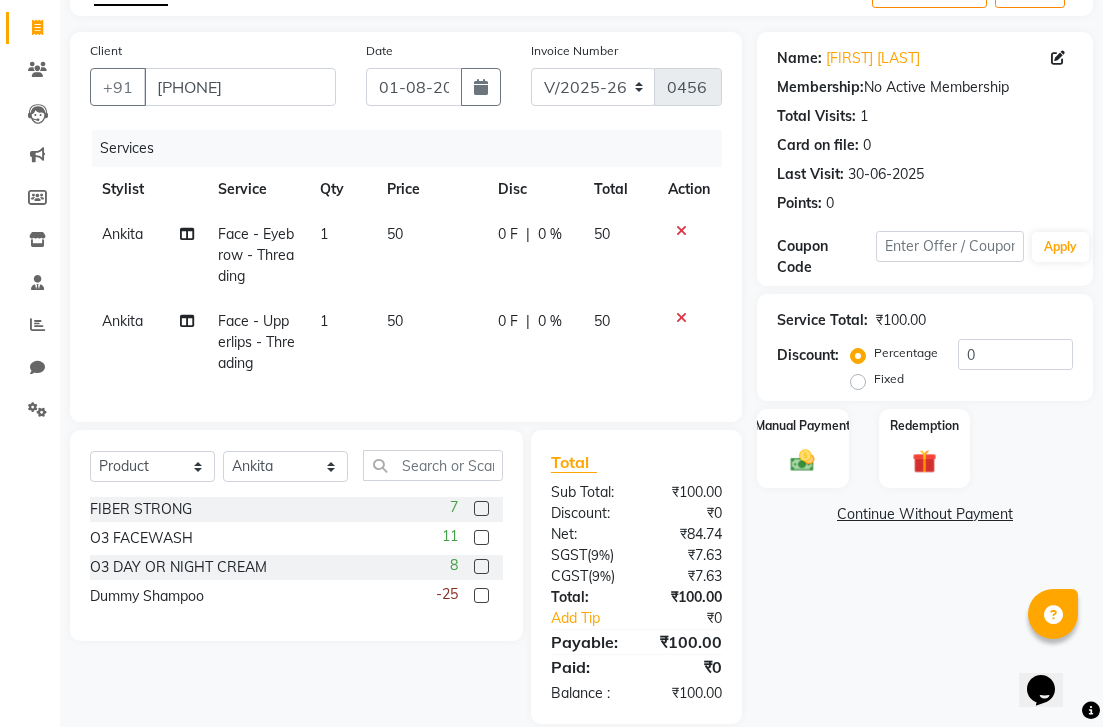 click 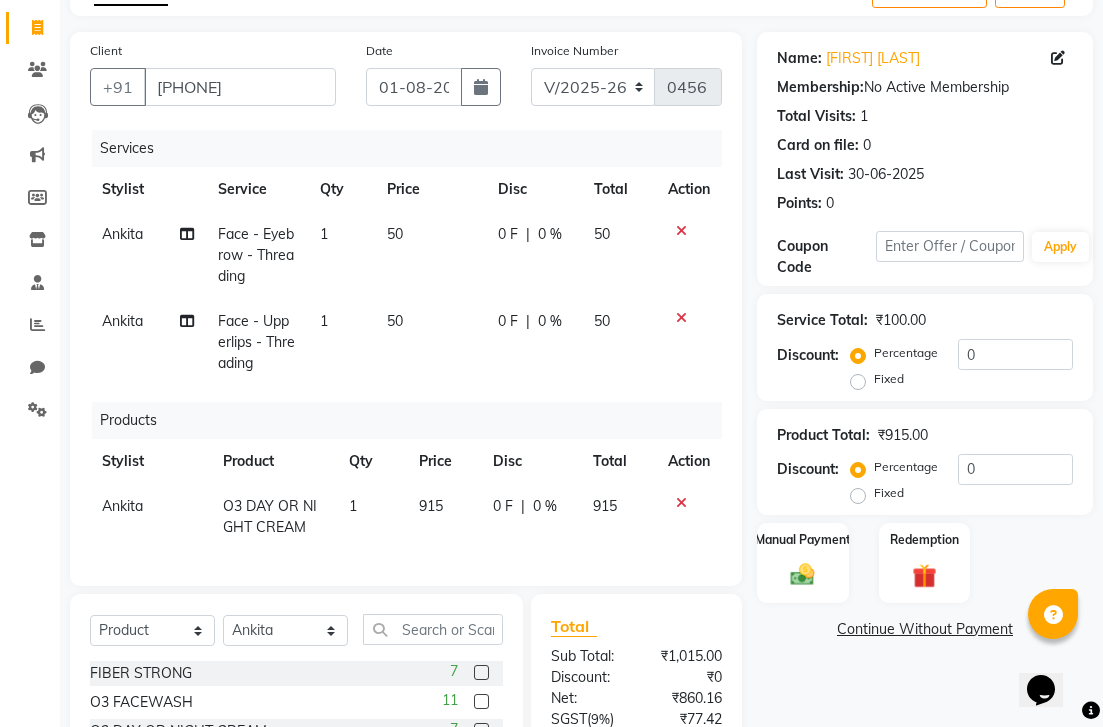checkbox on "false" 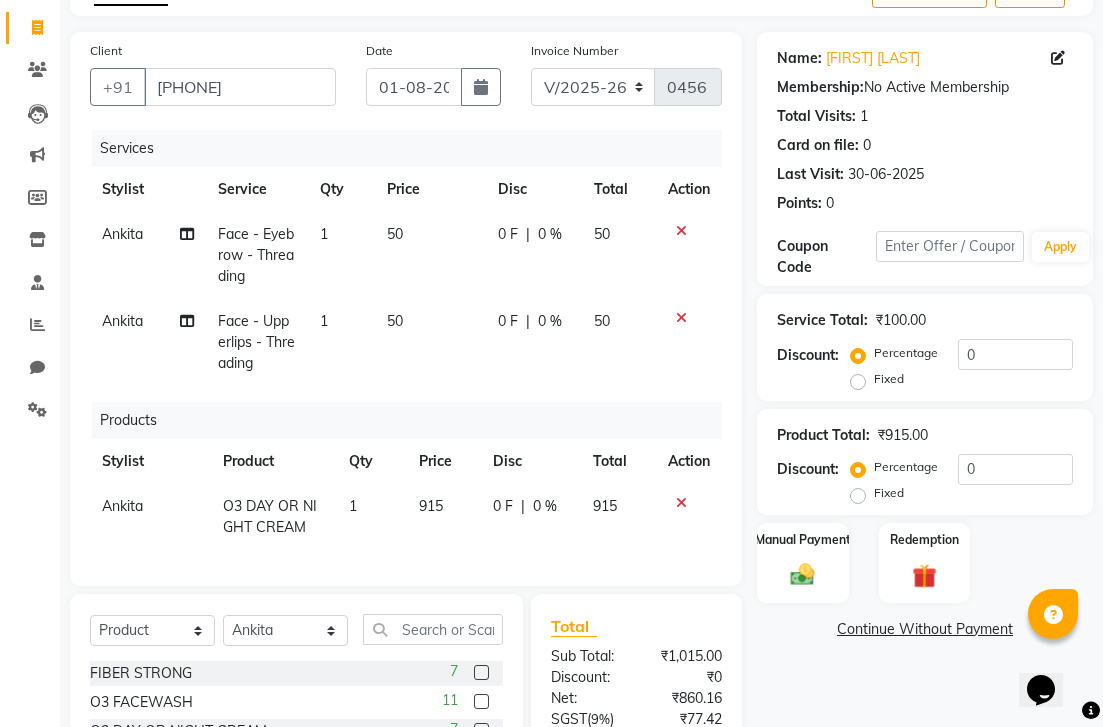 click on "915" 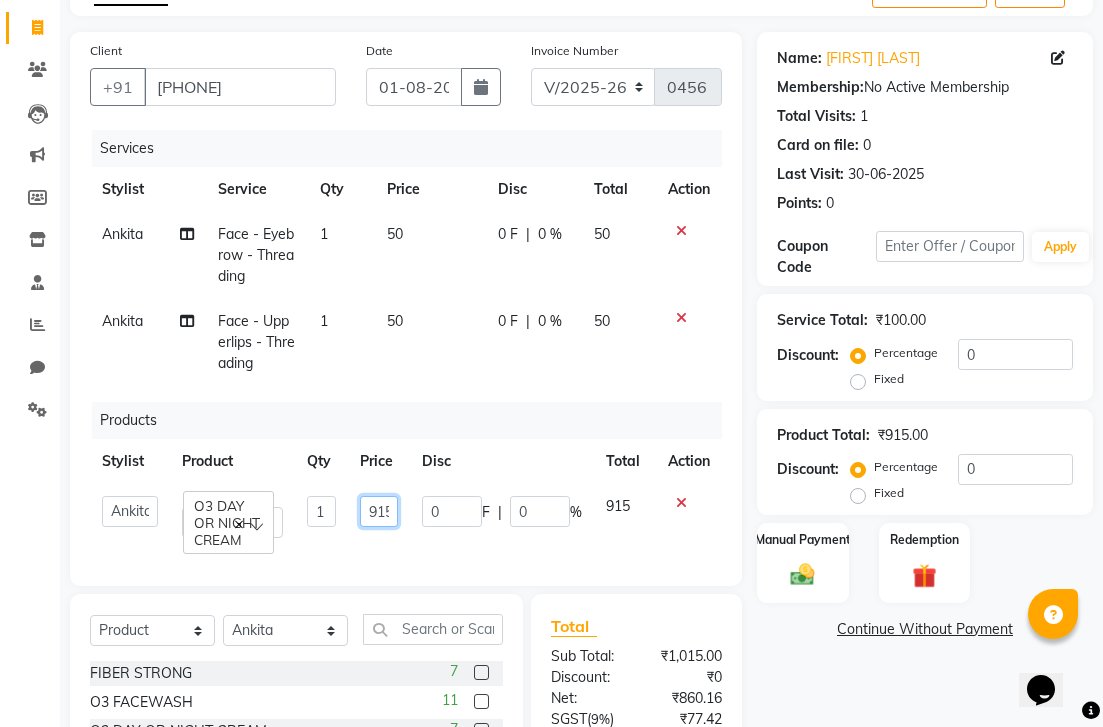 click on "915" 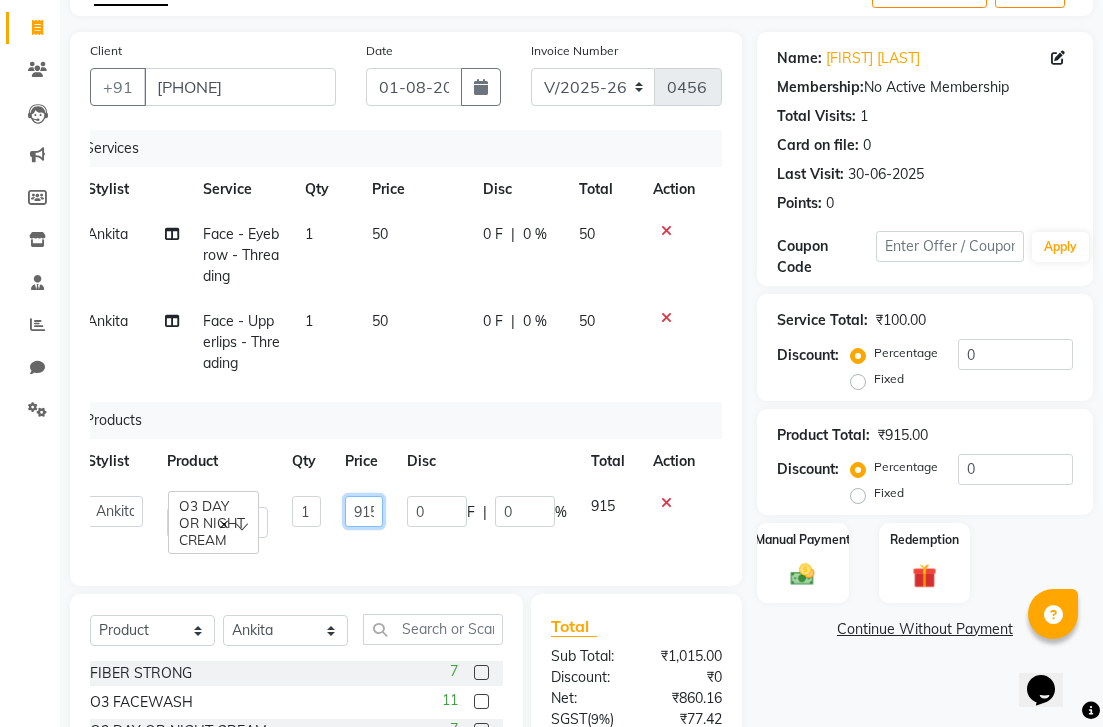 scroll, scrollTop: 0, scrollLeft: 15, axis: horizontal 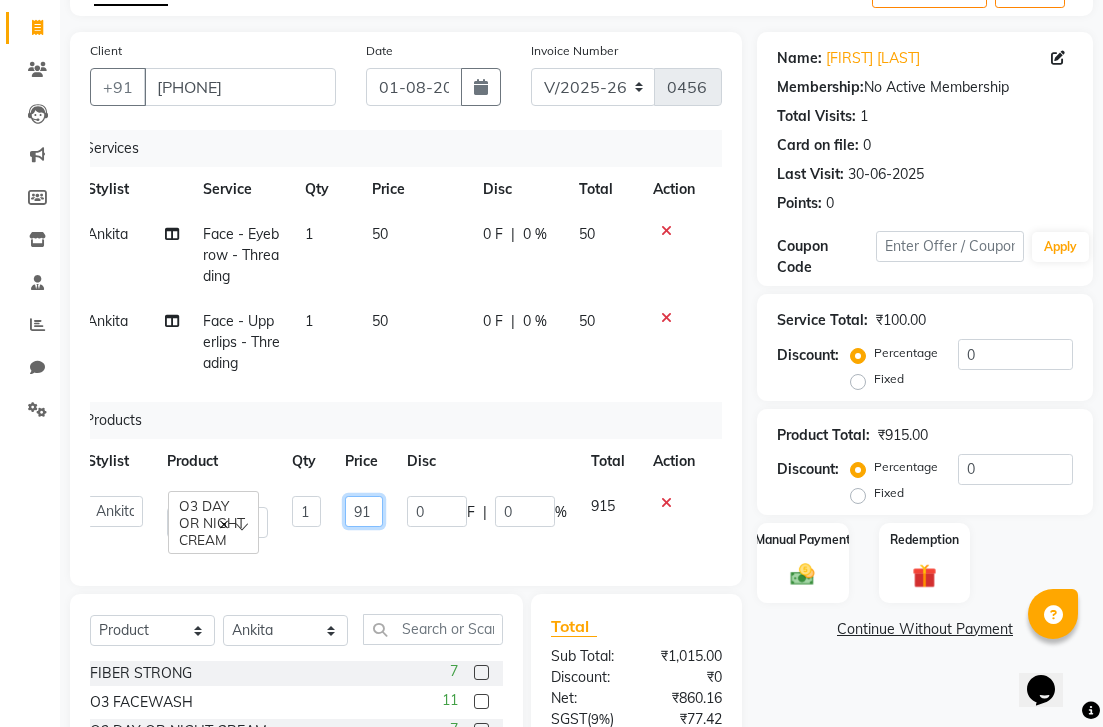 type on "9" 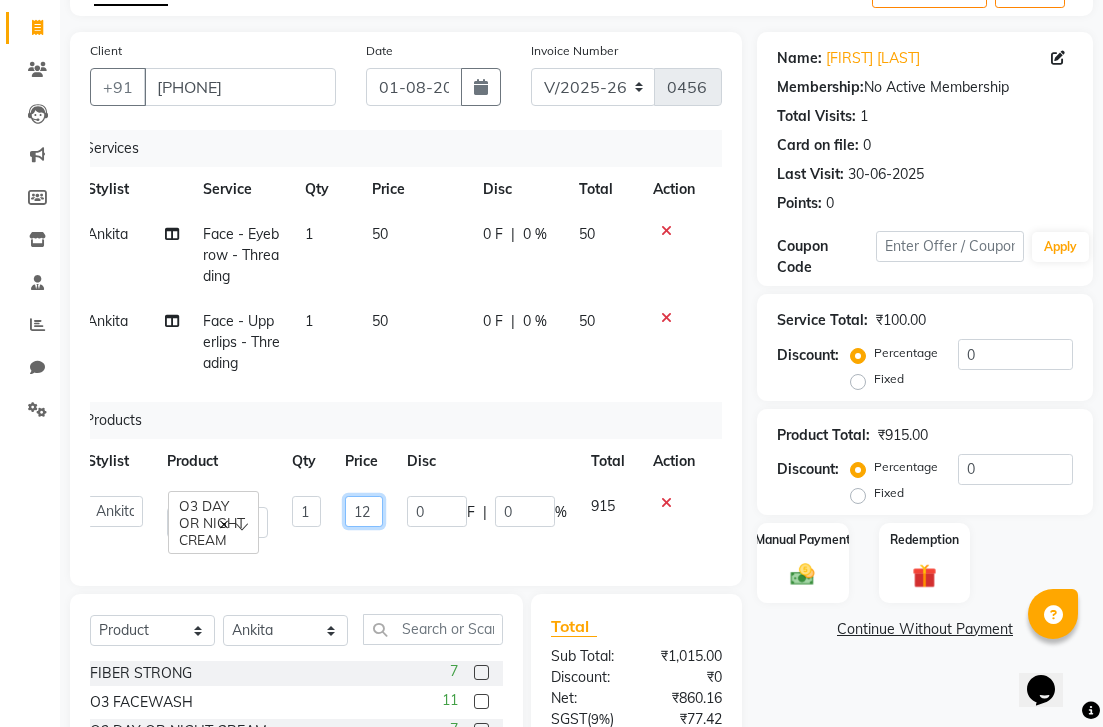 type on "1" 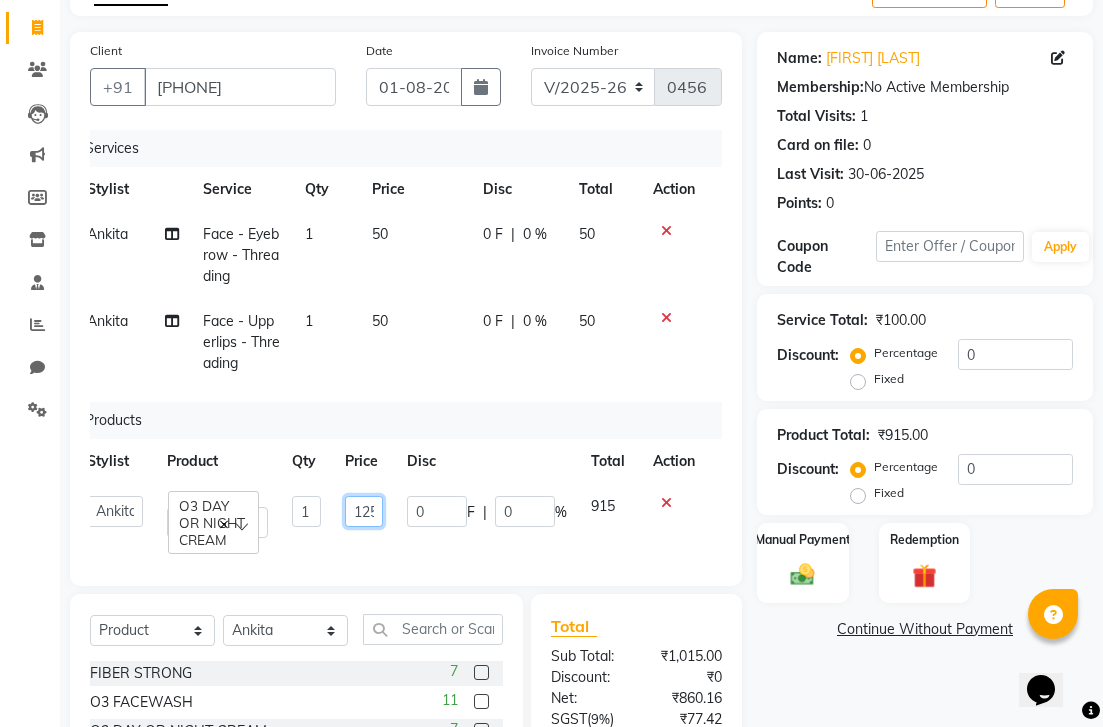 type on "1250" 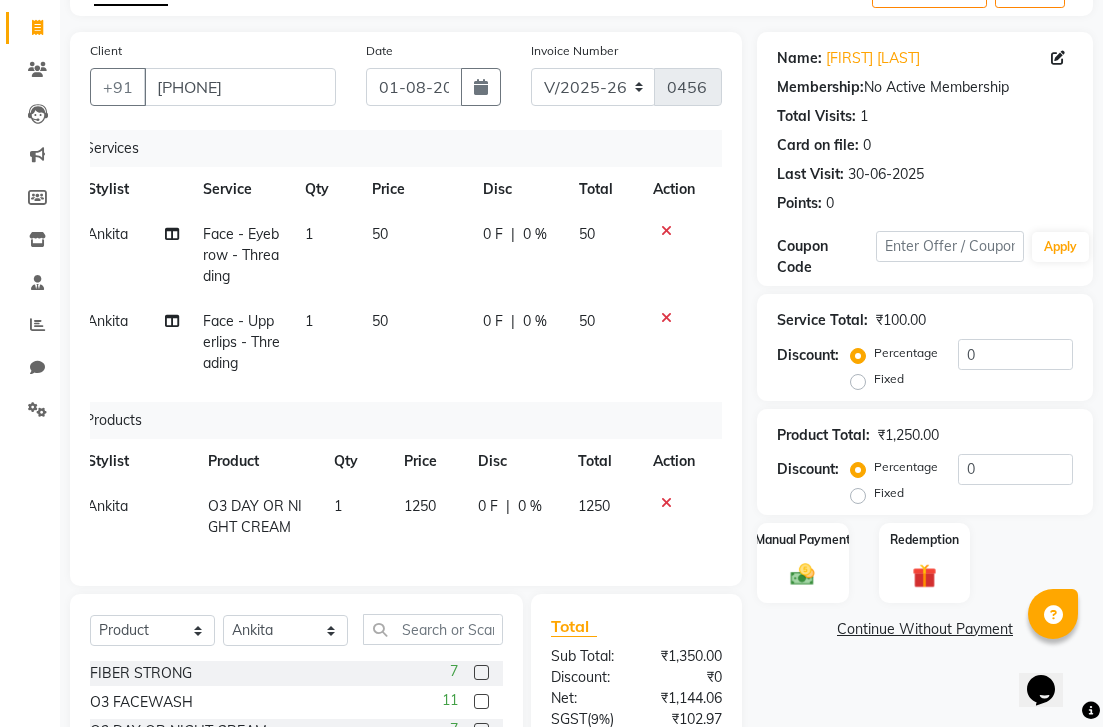 click on "1250" 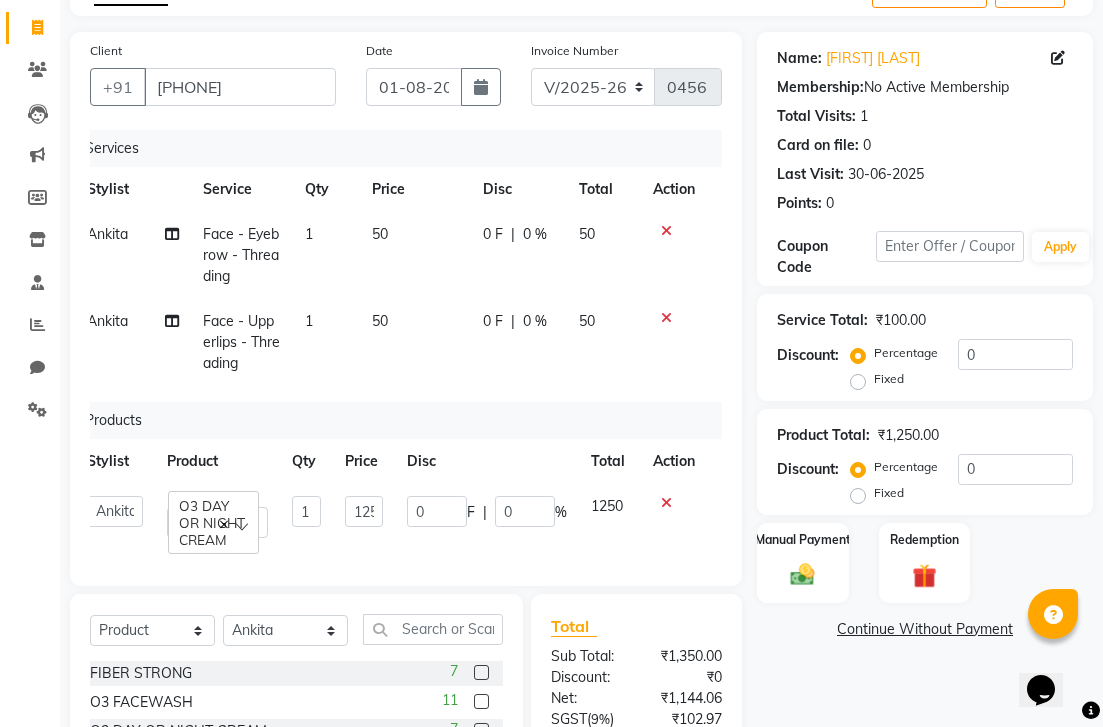 click on "1250" 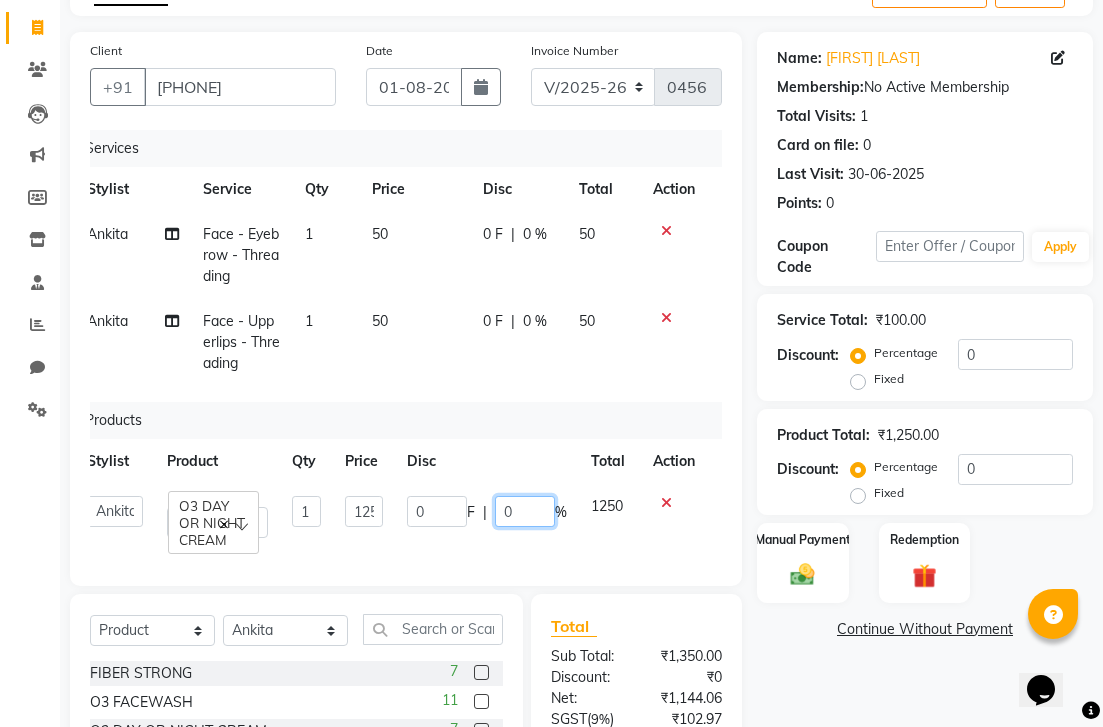 click on "0" 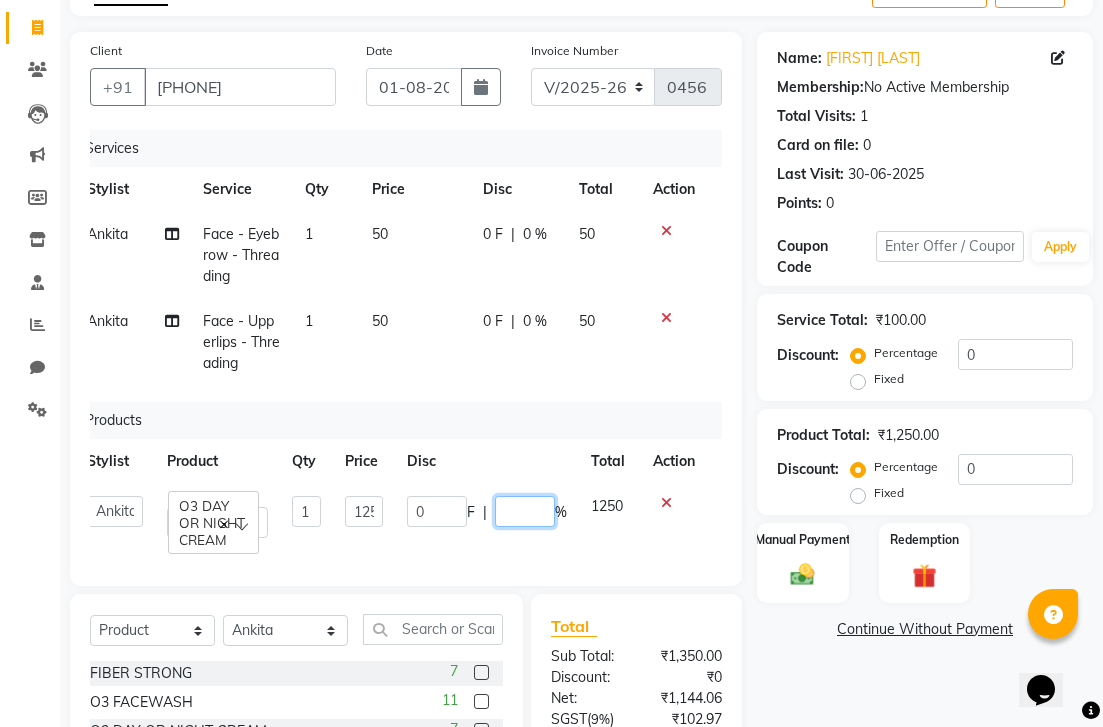 type on "5" 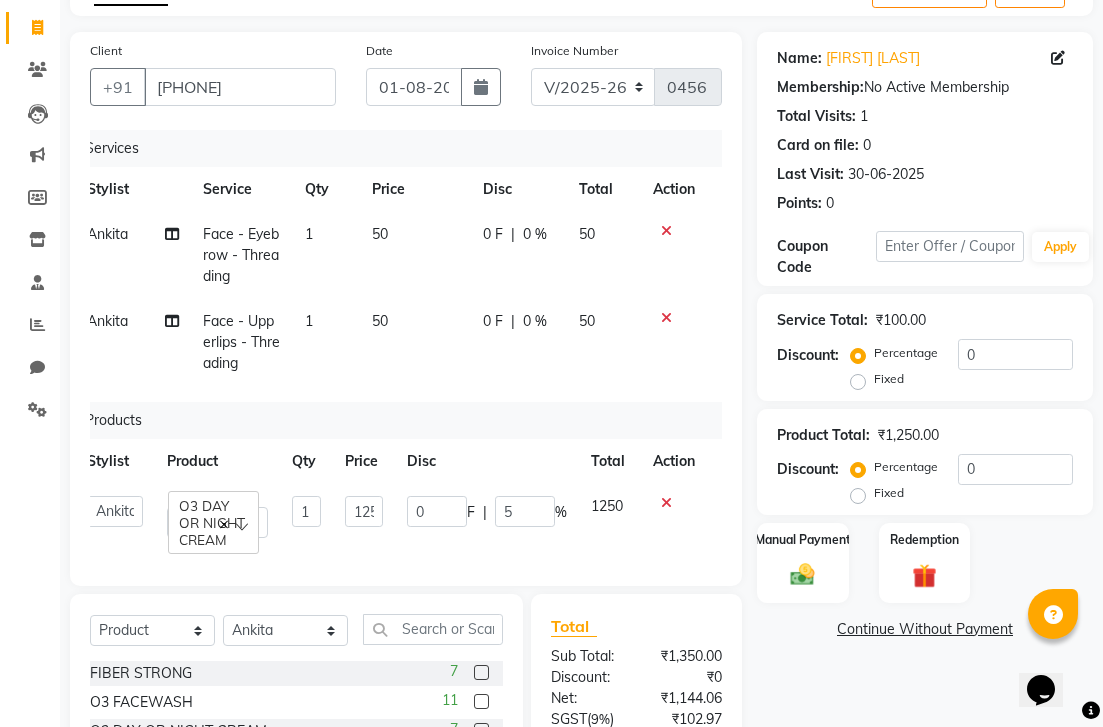click on "0 F | 5 %" 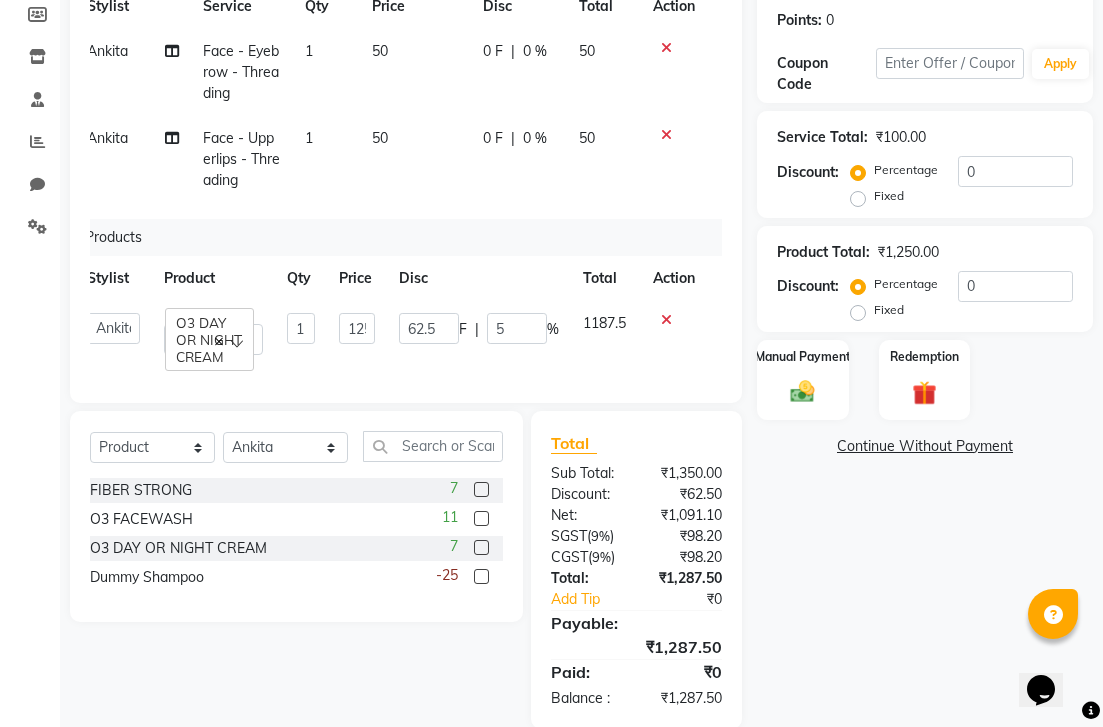 scroll, scrollTop: 302, scrollLeft: 0, axis: vertical 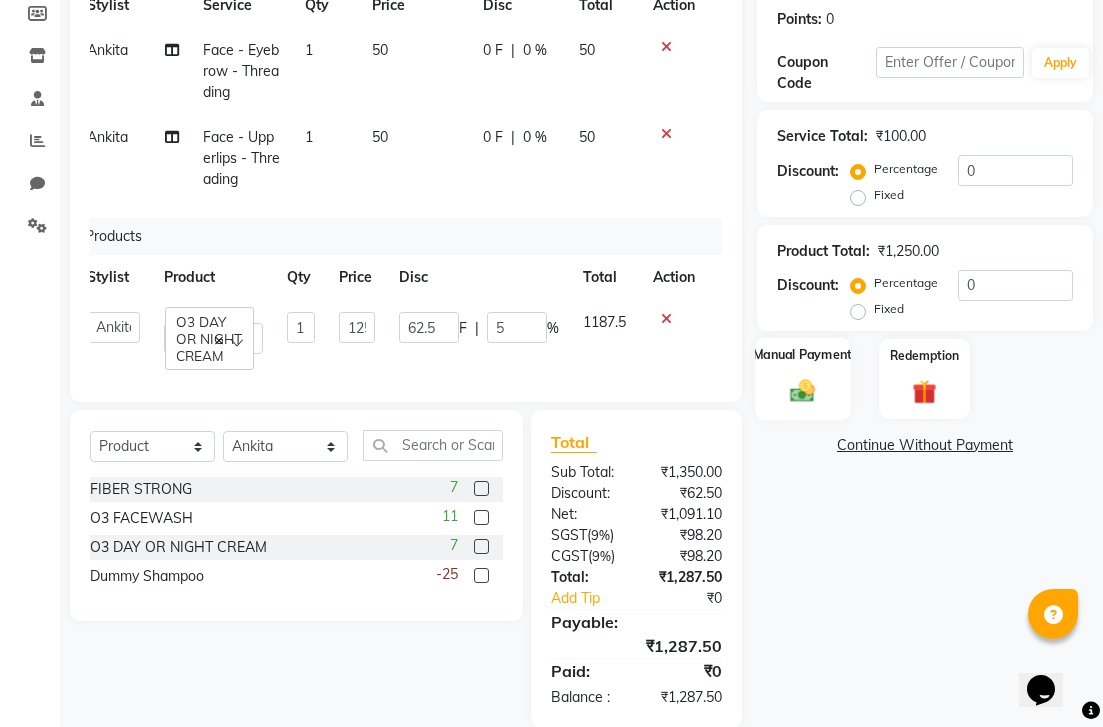 click 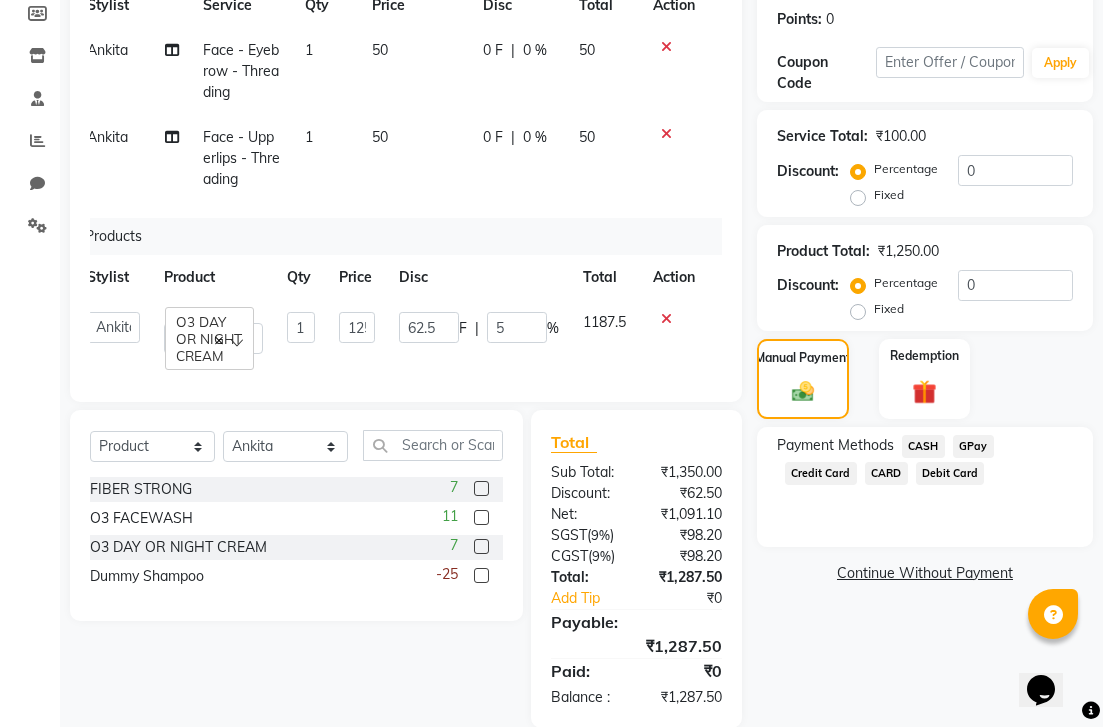 click on "GPay" 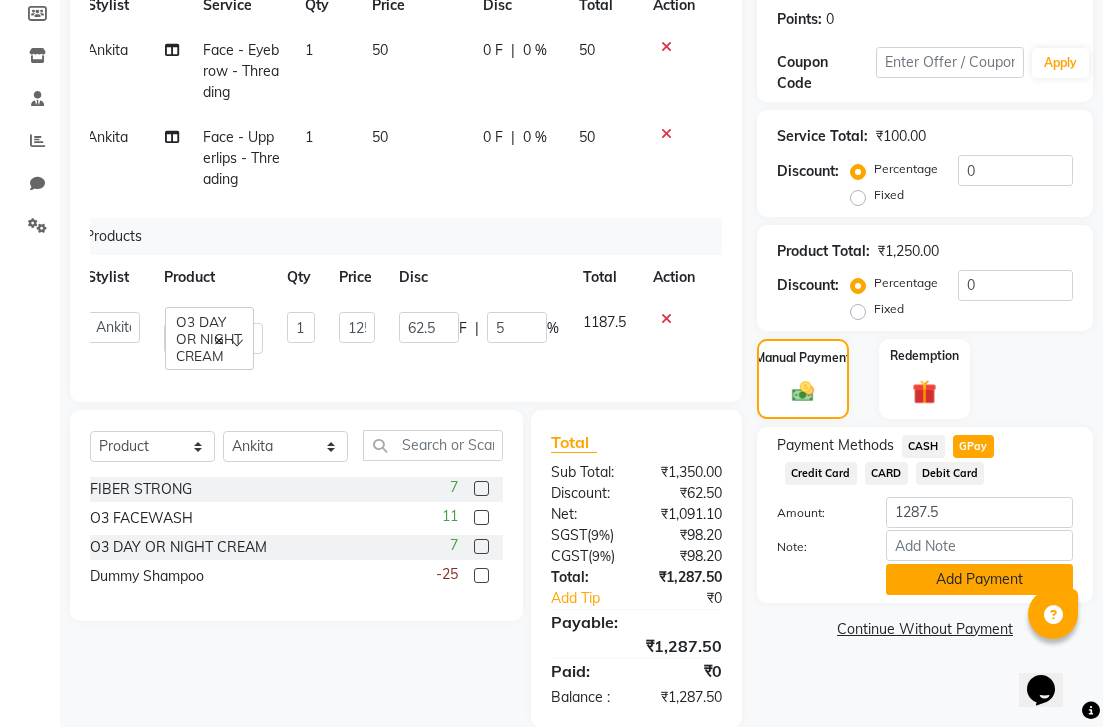 click on "Add Payment" 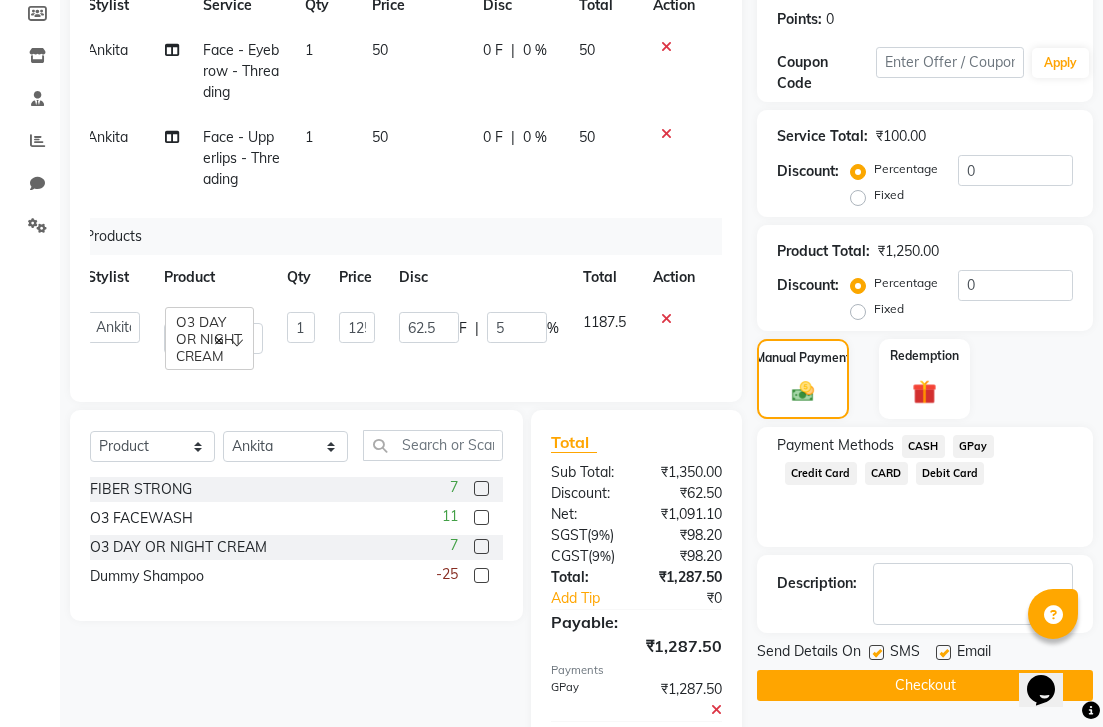 click on "Checkout" 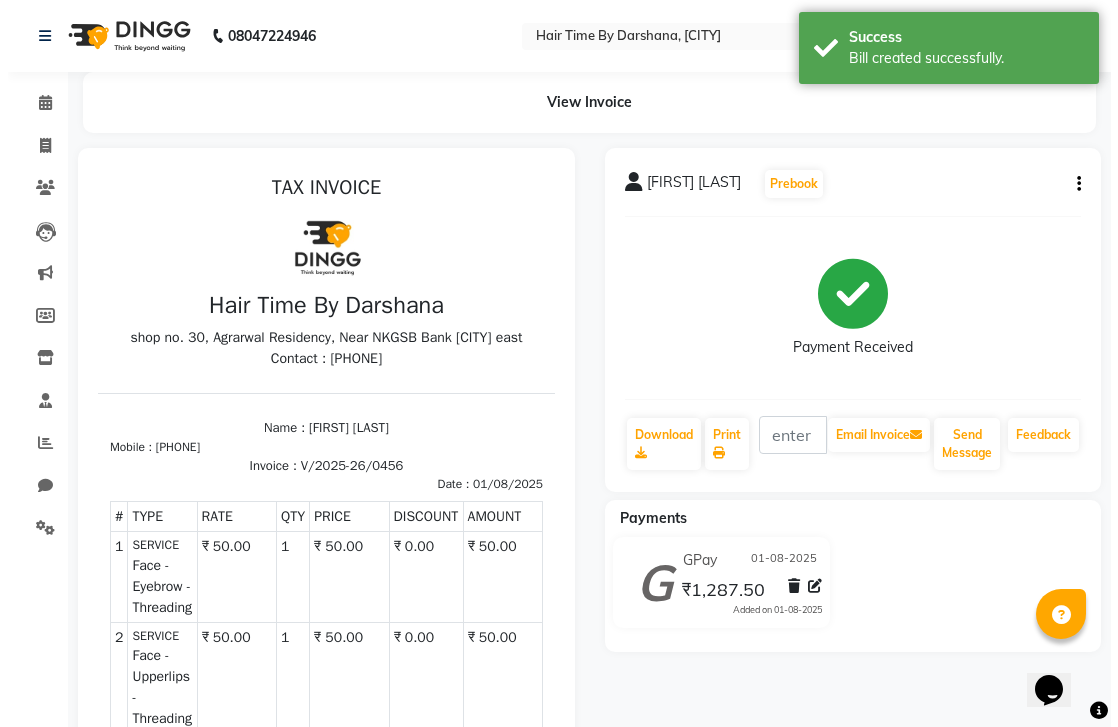 scroll, scrollTop: 0, scrollLeft: 0, axis: both 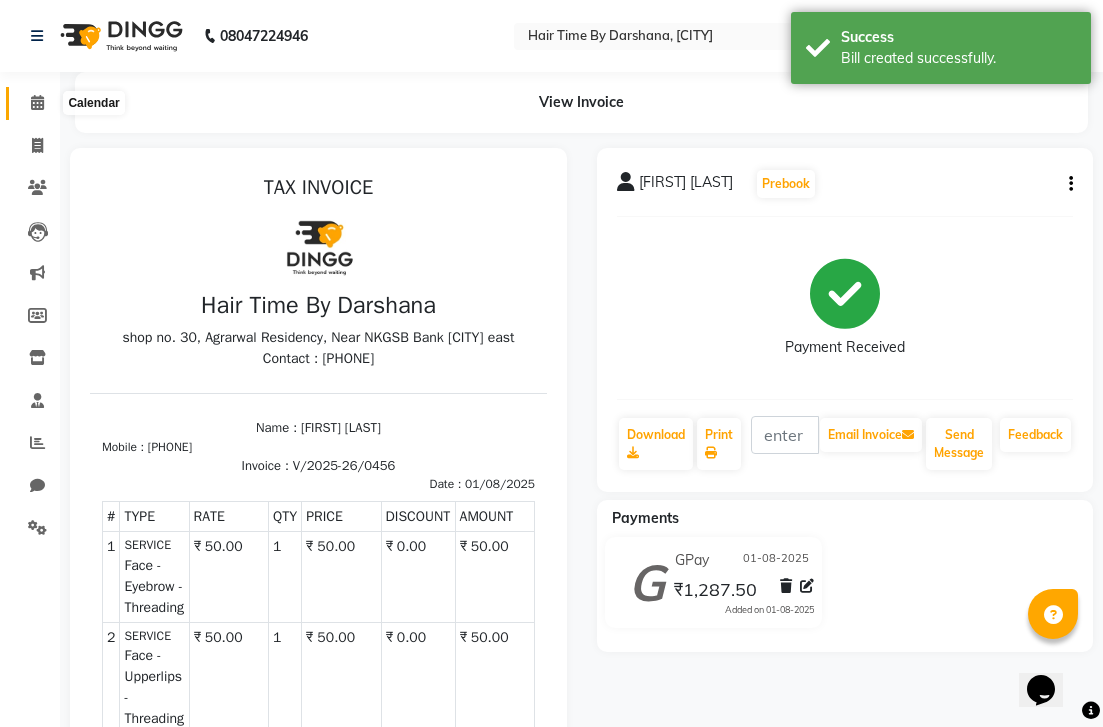 click 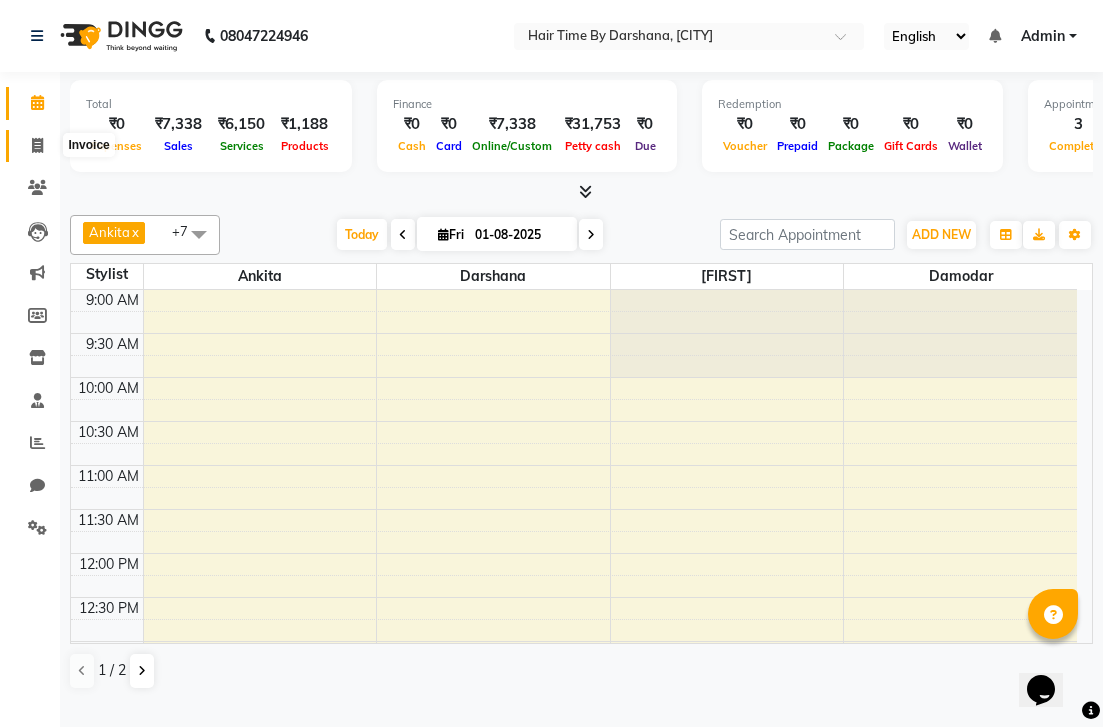 click 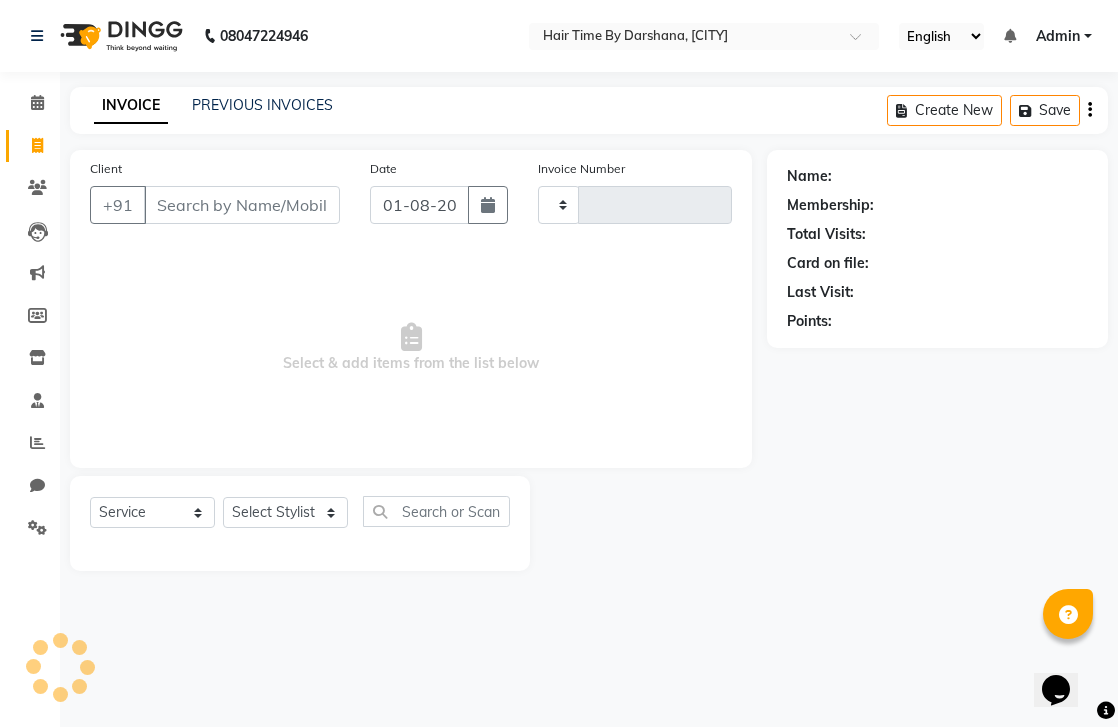 type on "0457" 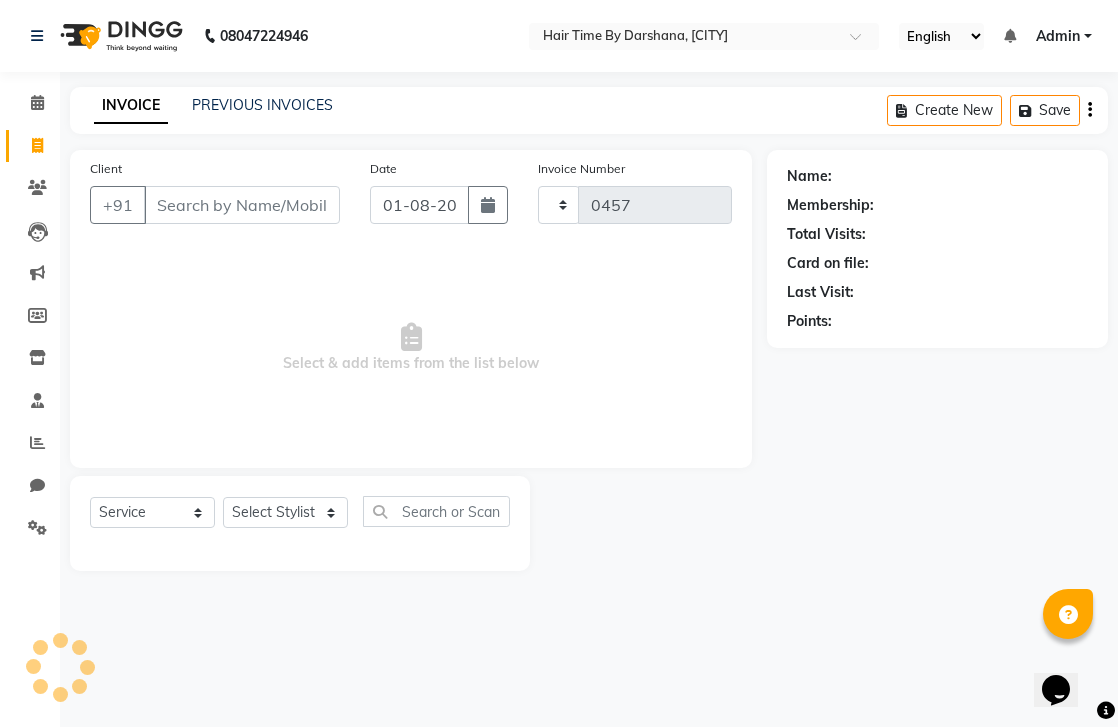 select on "8131" 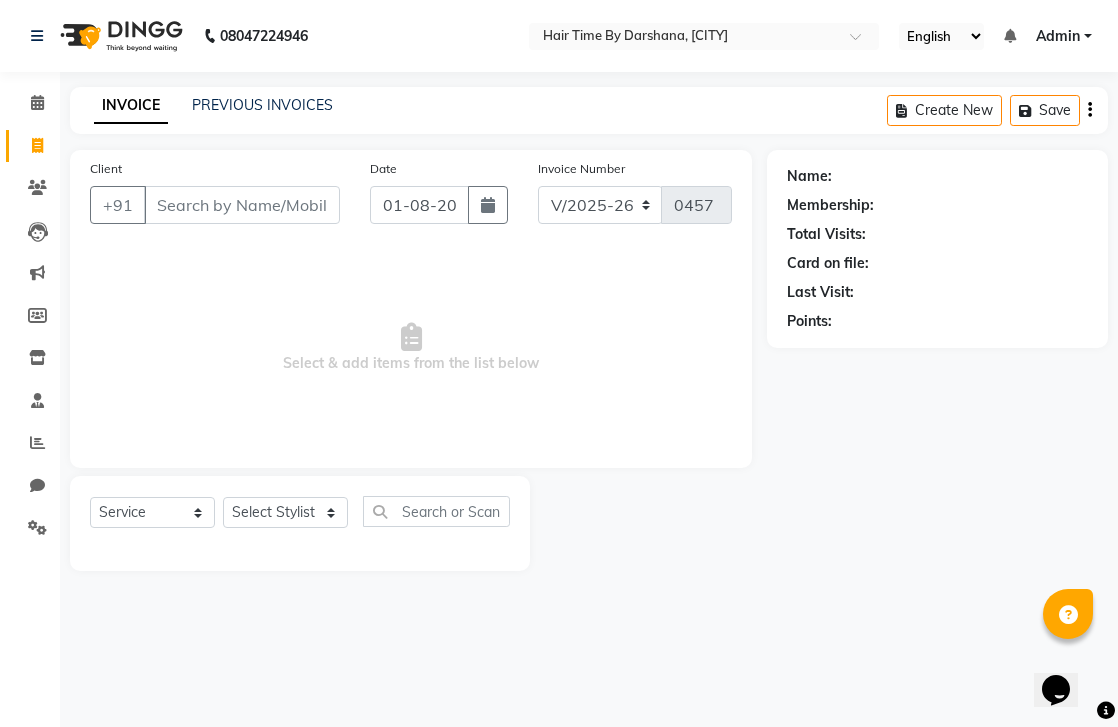 click on "Client" at bounding box center [242, 205] 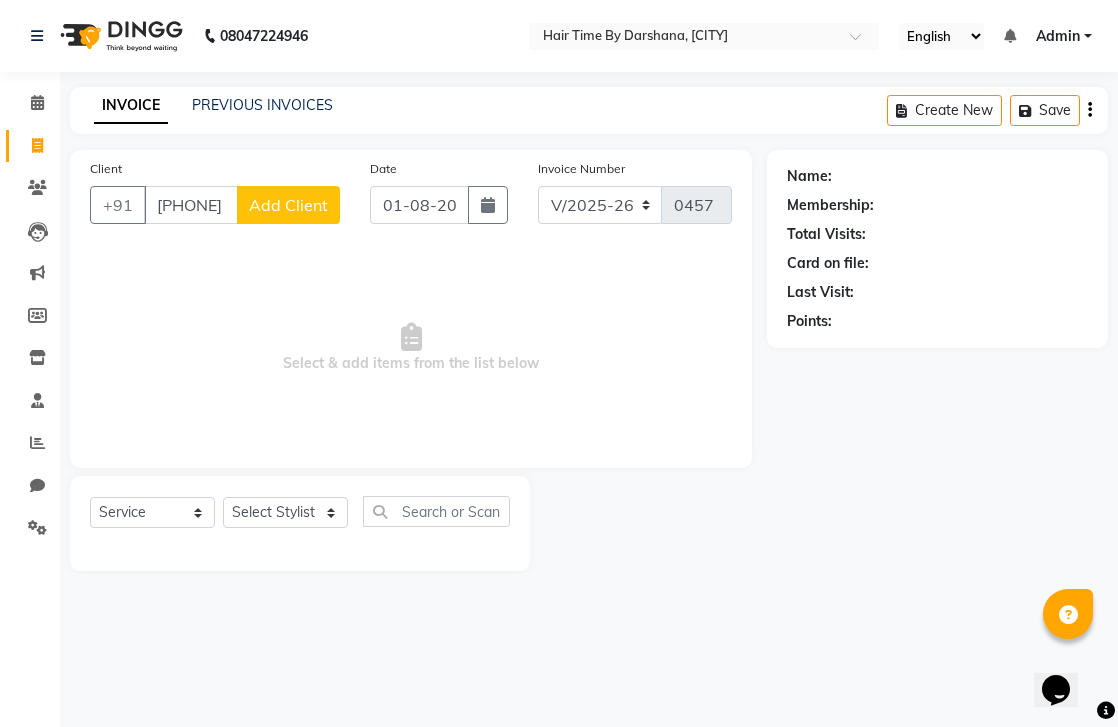 type on "[PHONE]" 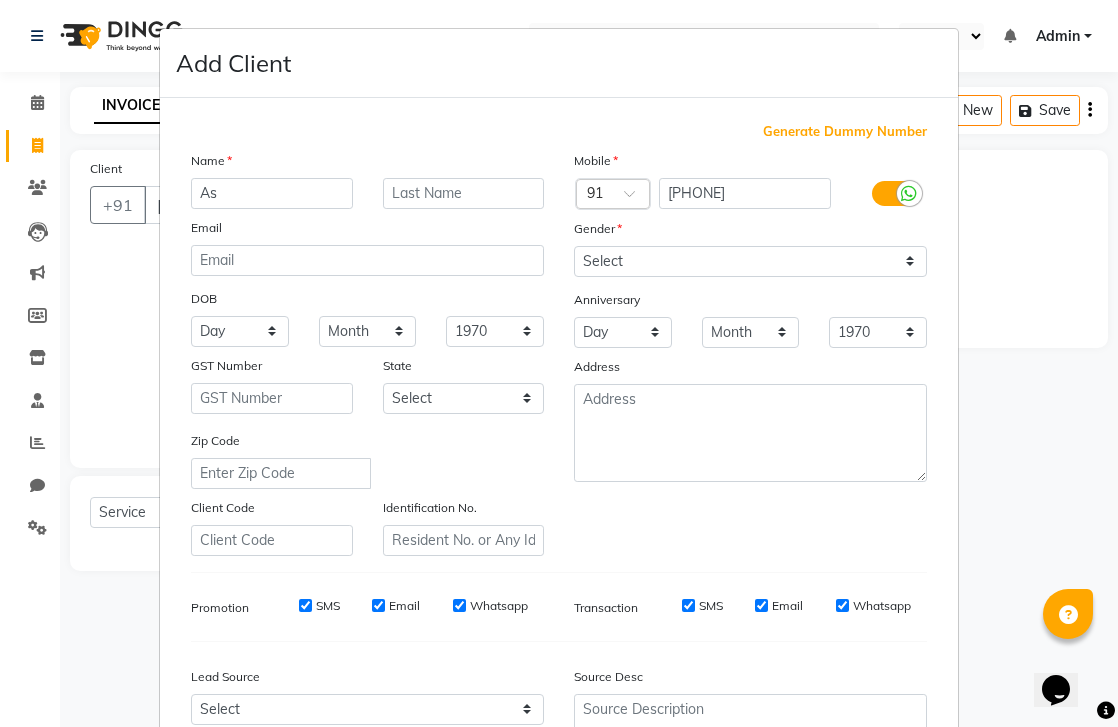 type on "A" 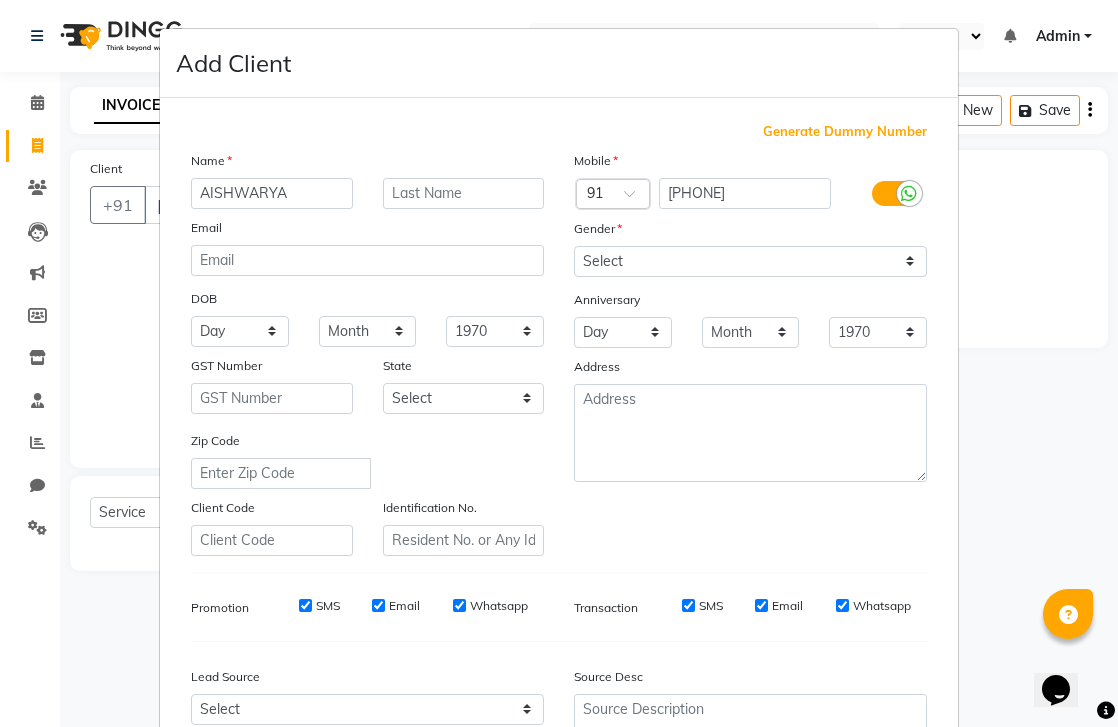 type on "AISHWARYA" 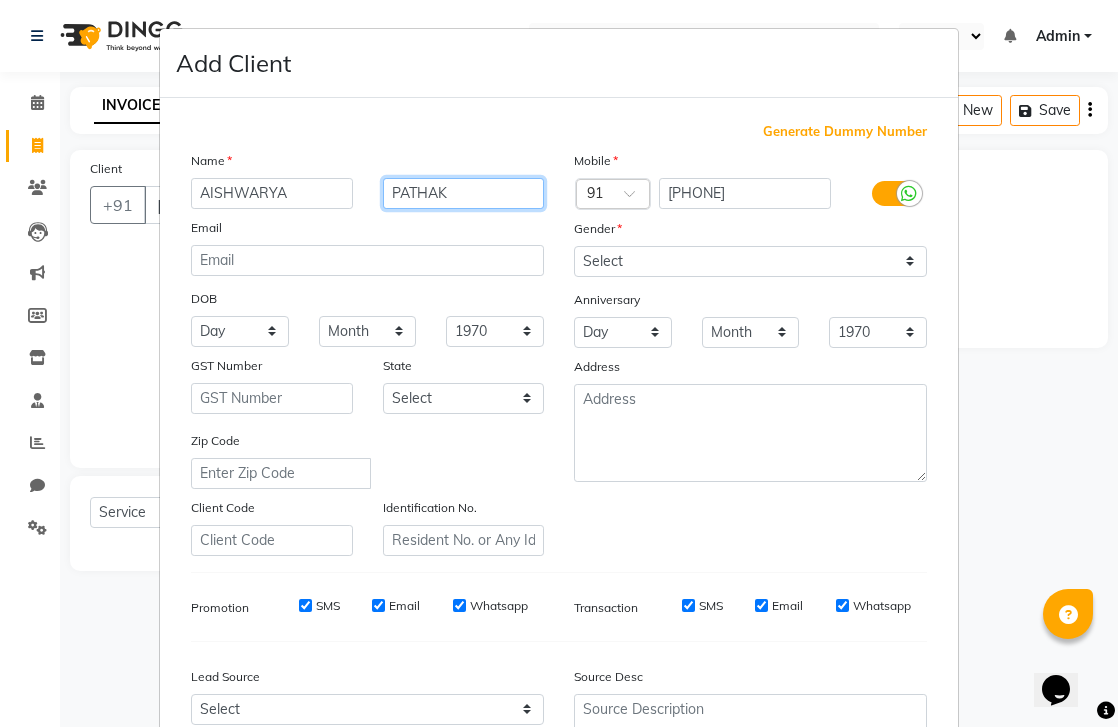 type on "PATHAK" 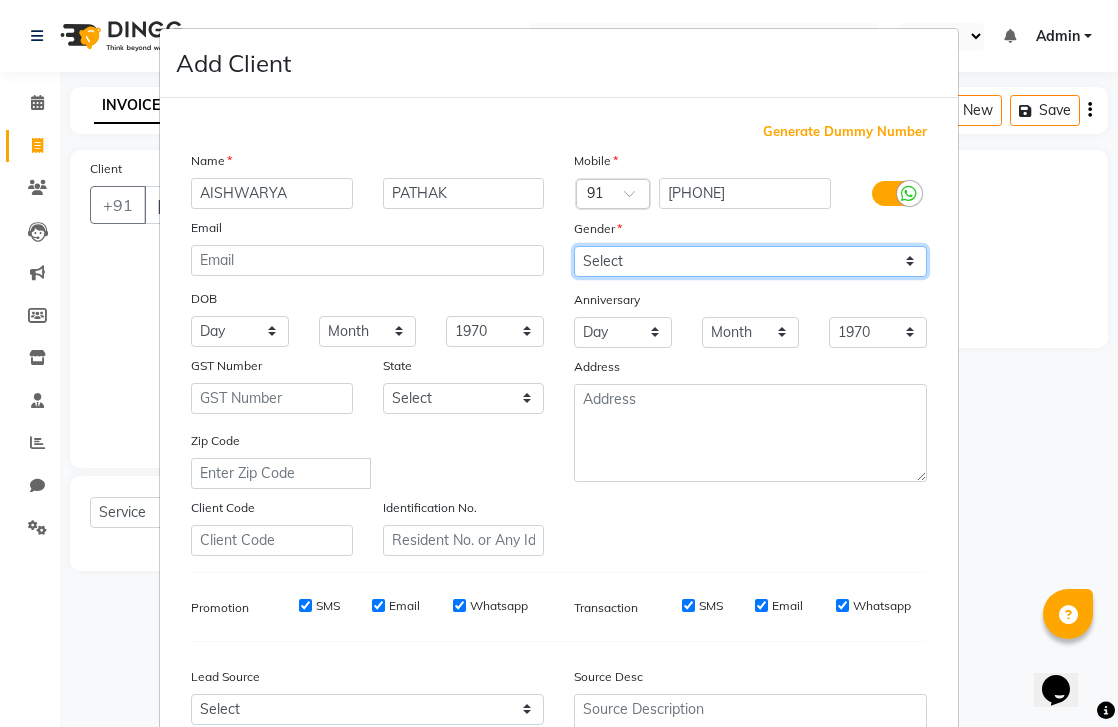 select on "female" 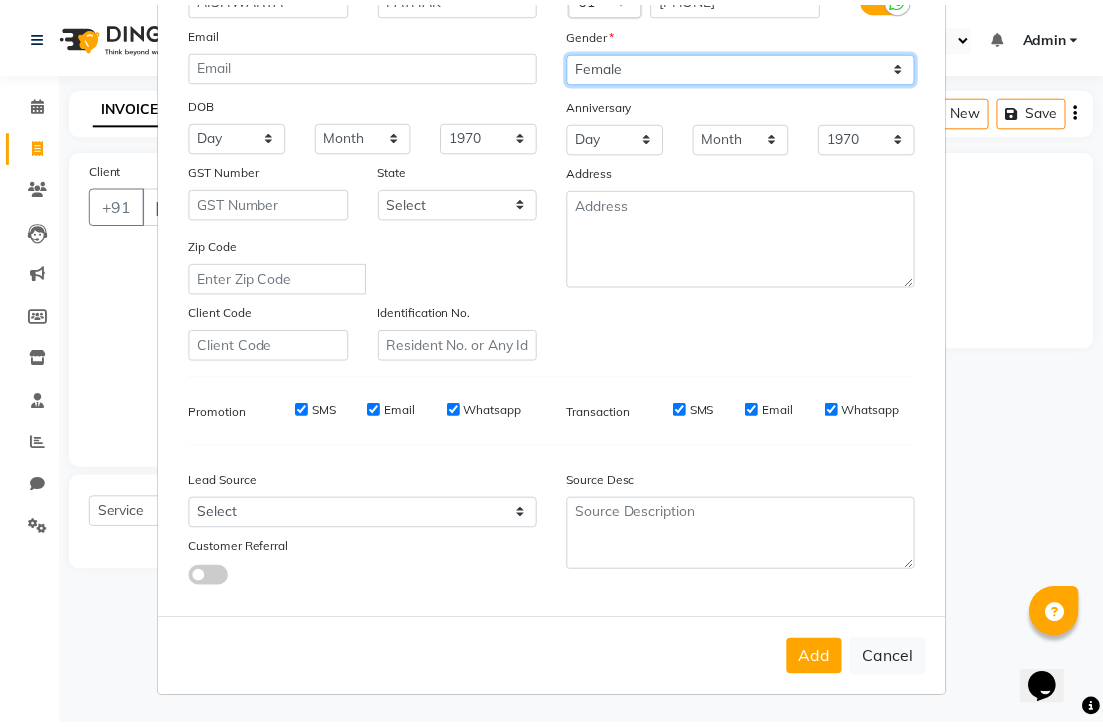 scroll, scrollTop: 195, scrollLeft: 0, axis: vertical 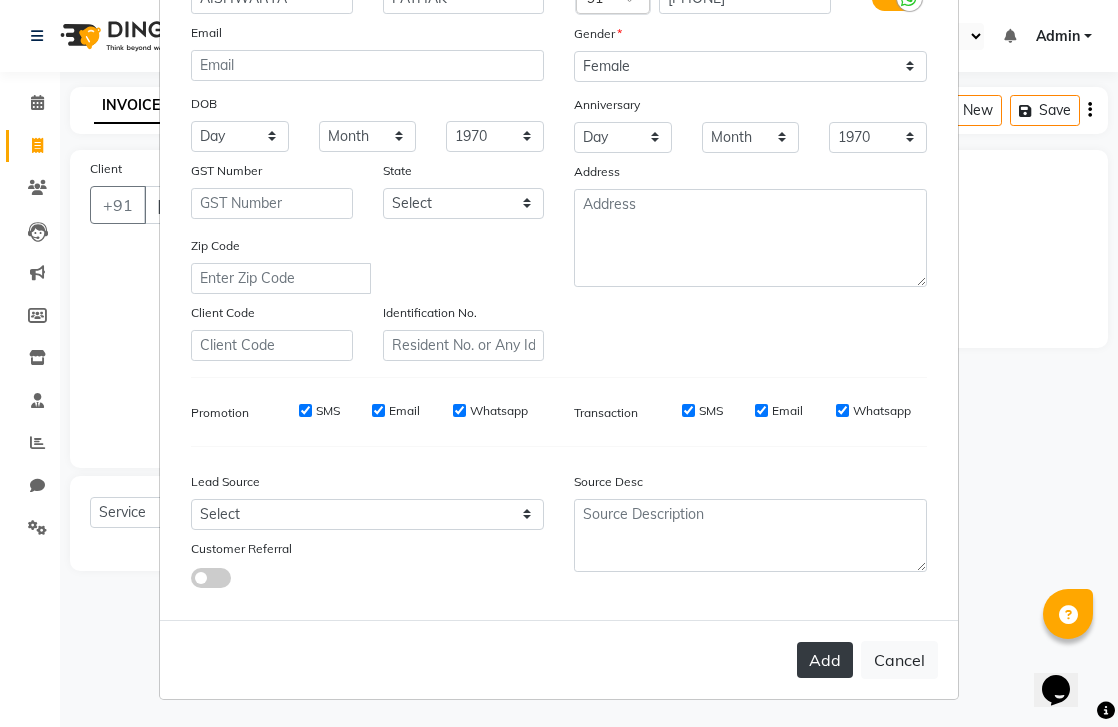 click on "Add" at bounding box center [825, 660] 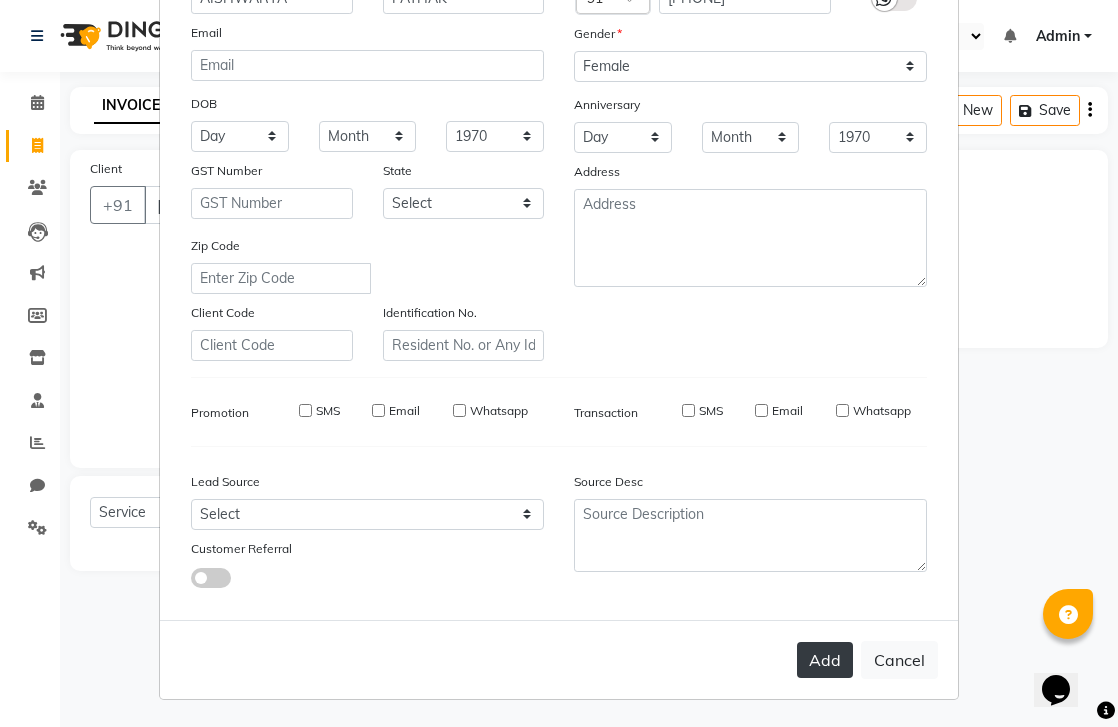type 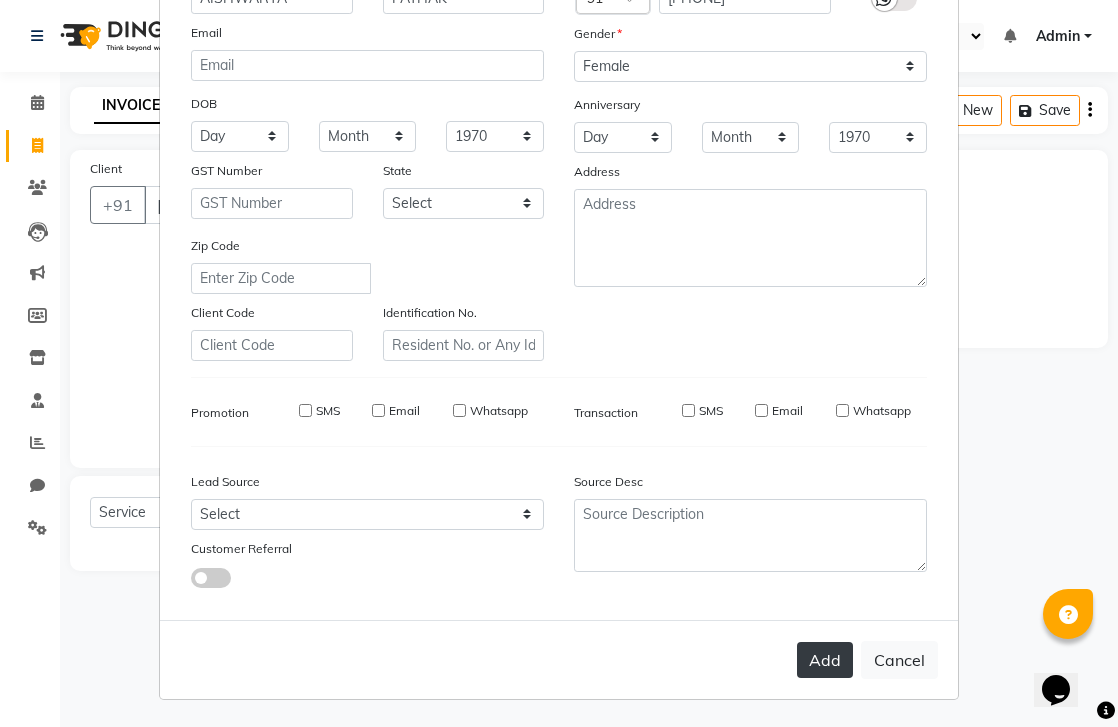 type 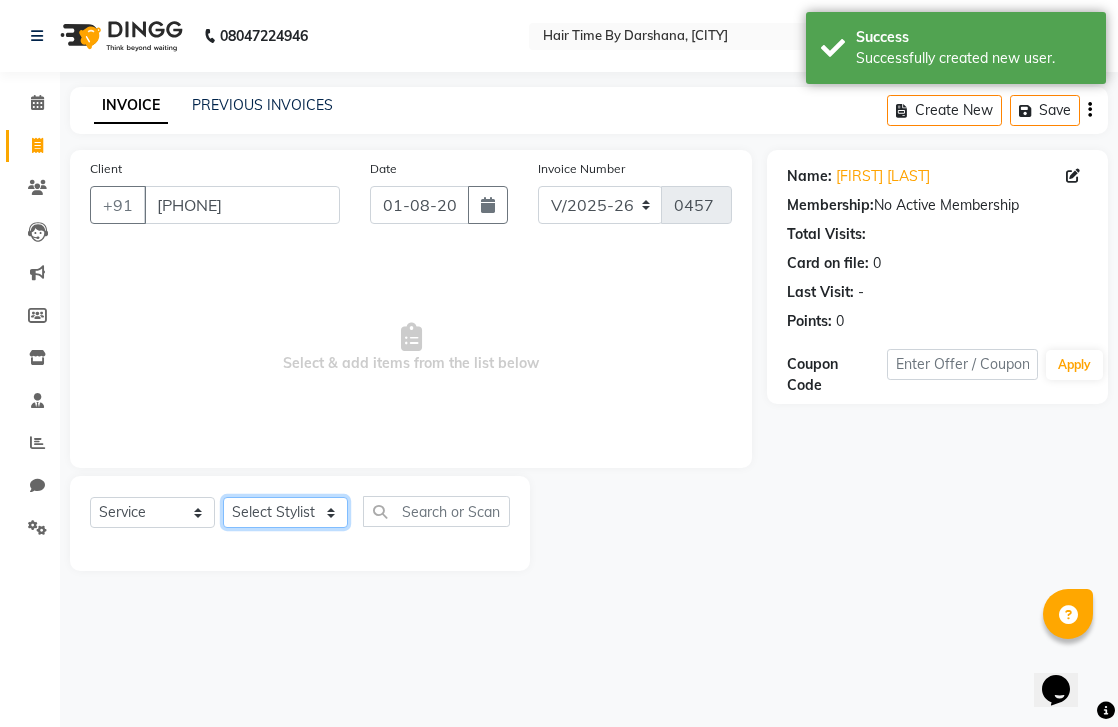 select on "78803" 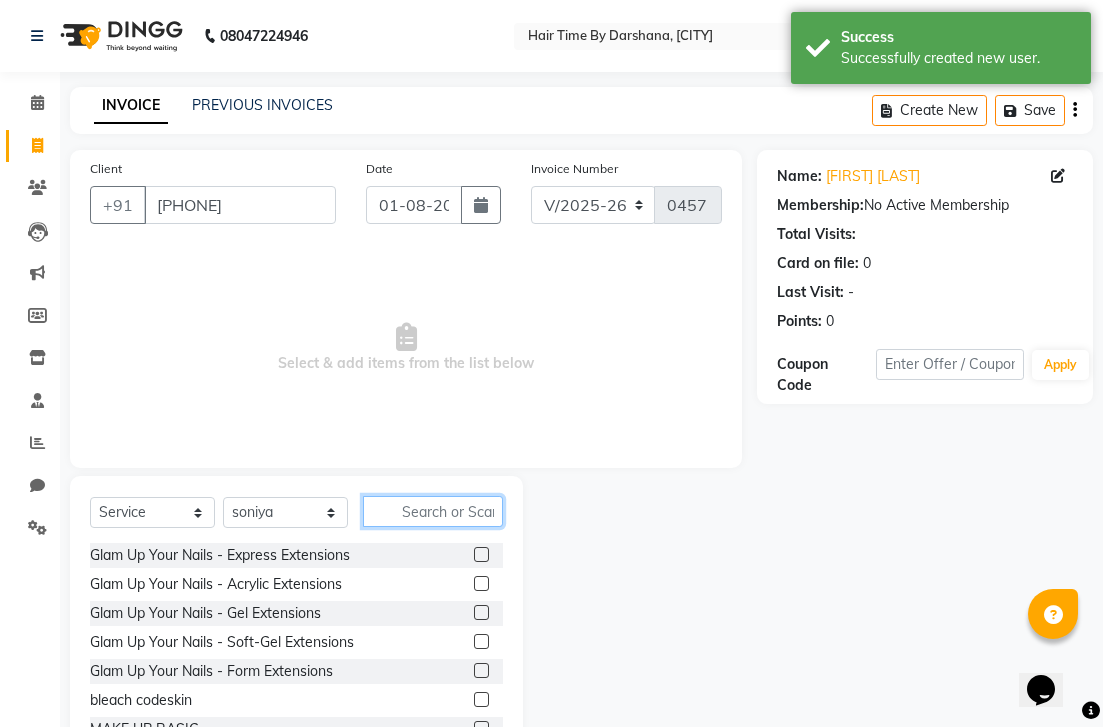 click 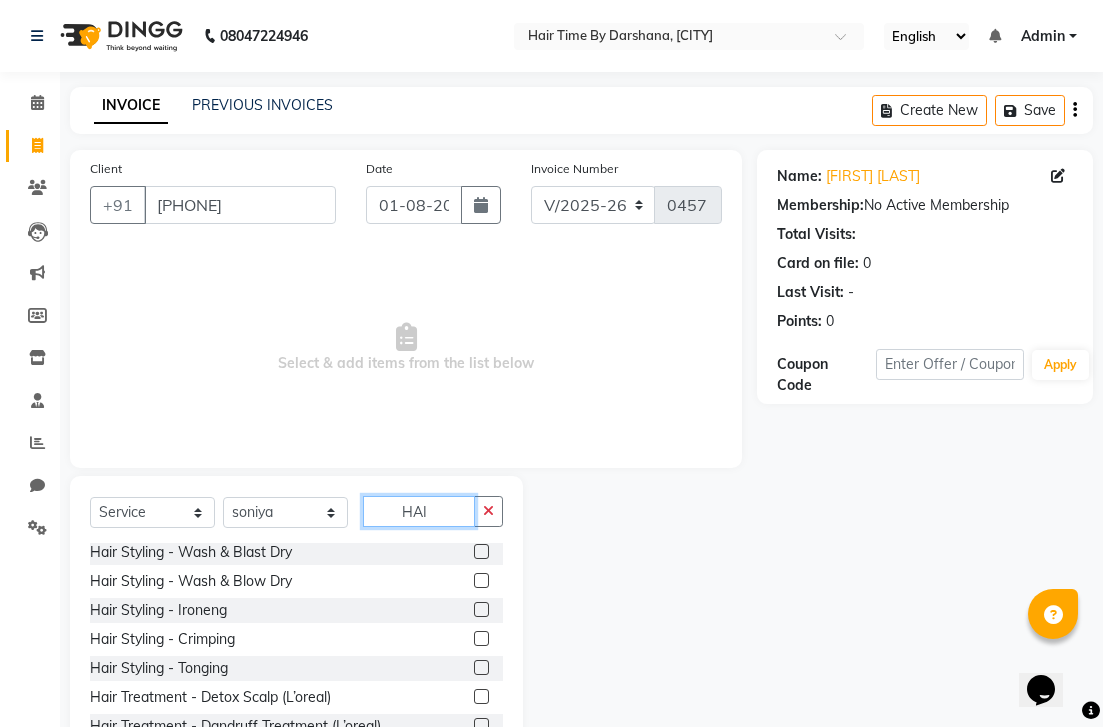 scroll, scrollTop: 588, scrollLeft: 0, axis: vertical 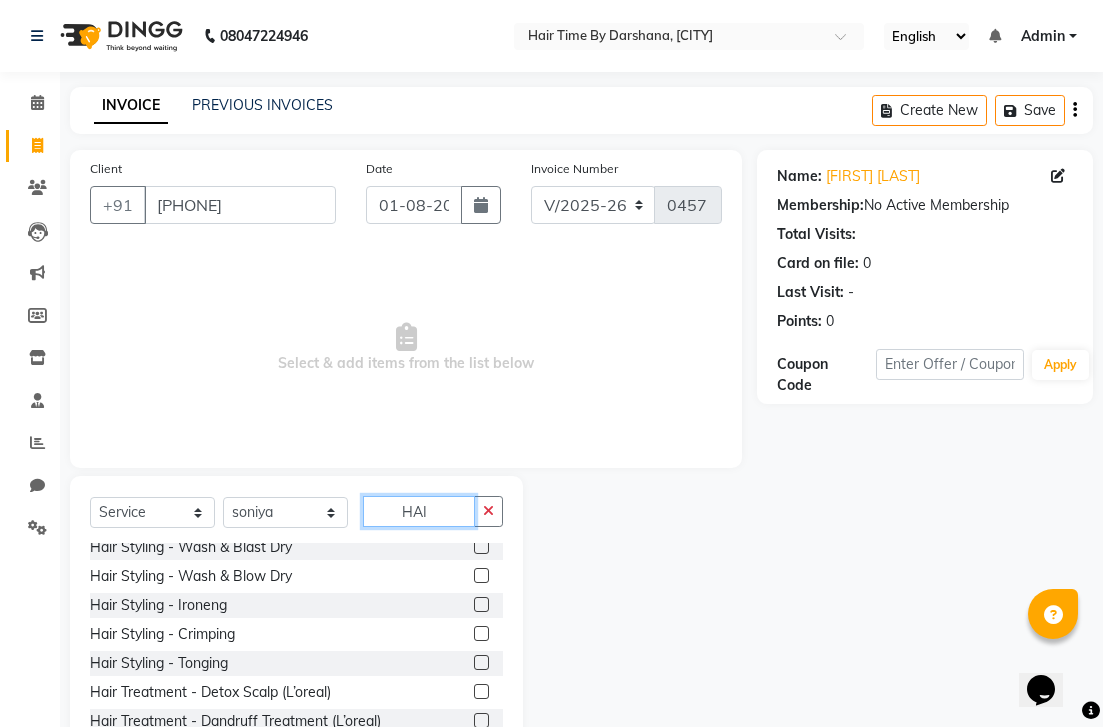 type on "HAI" 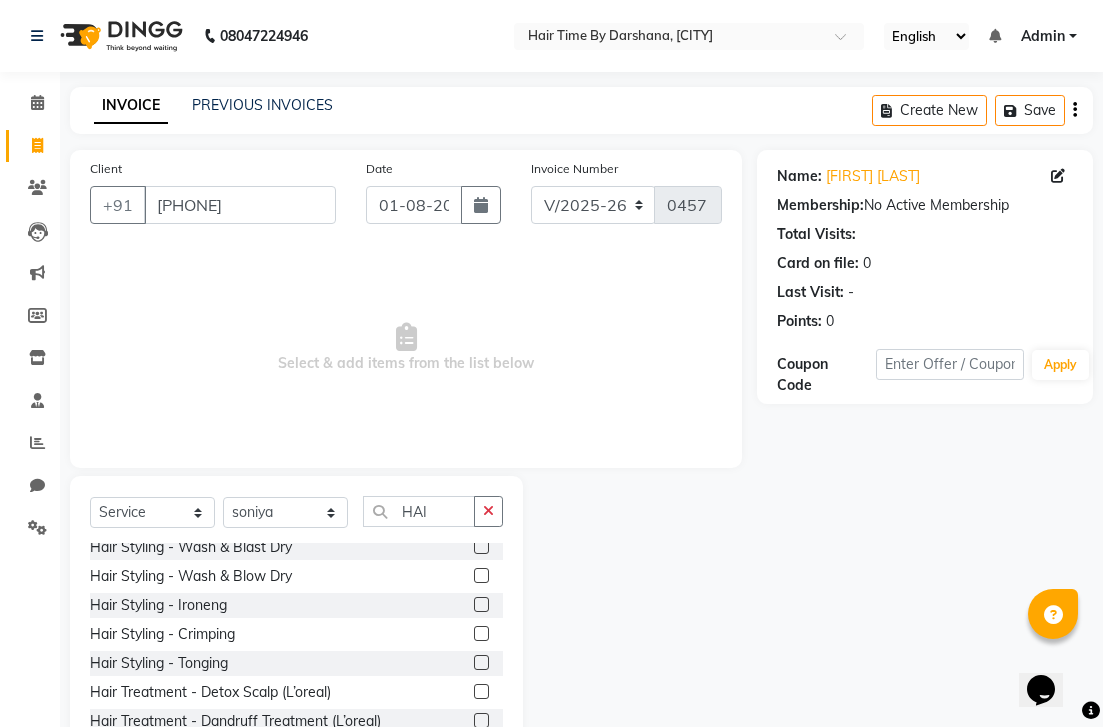 click 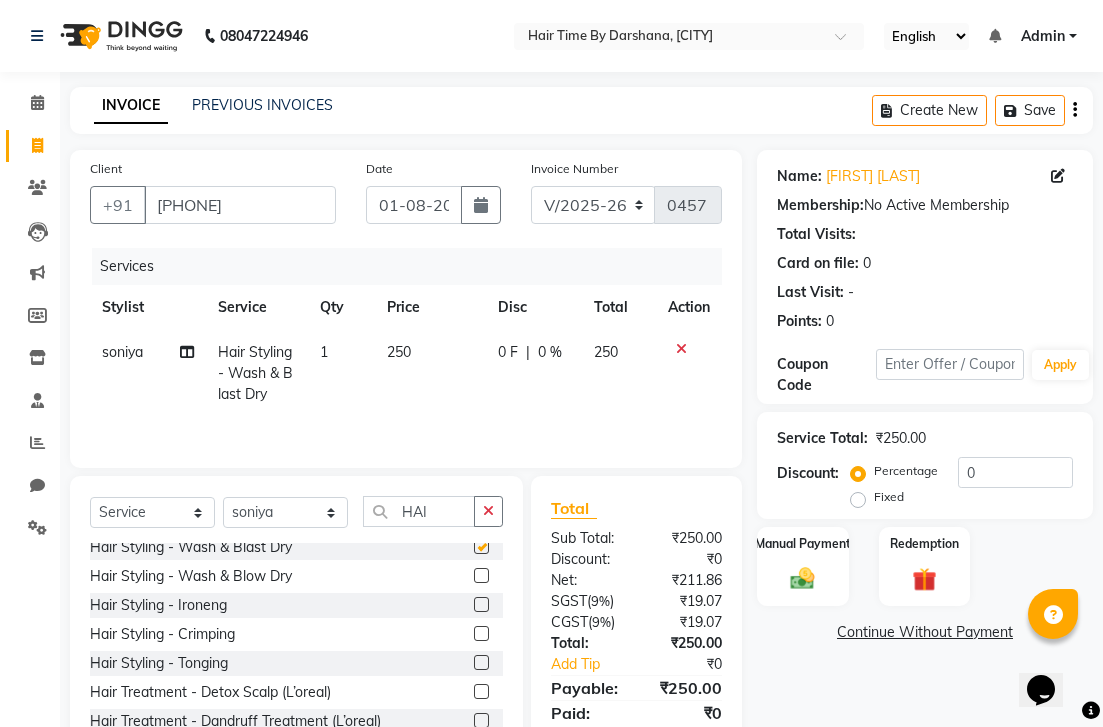 checkbox on "false" 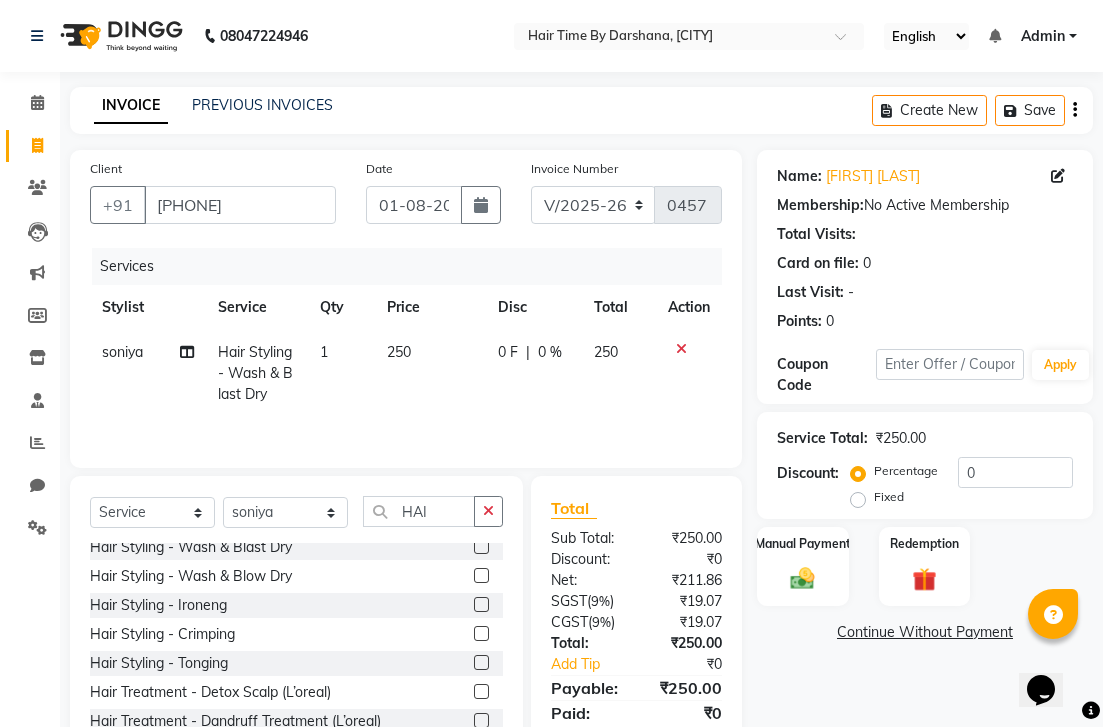 click on "250" 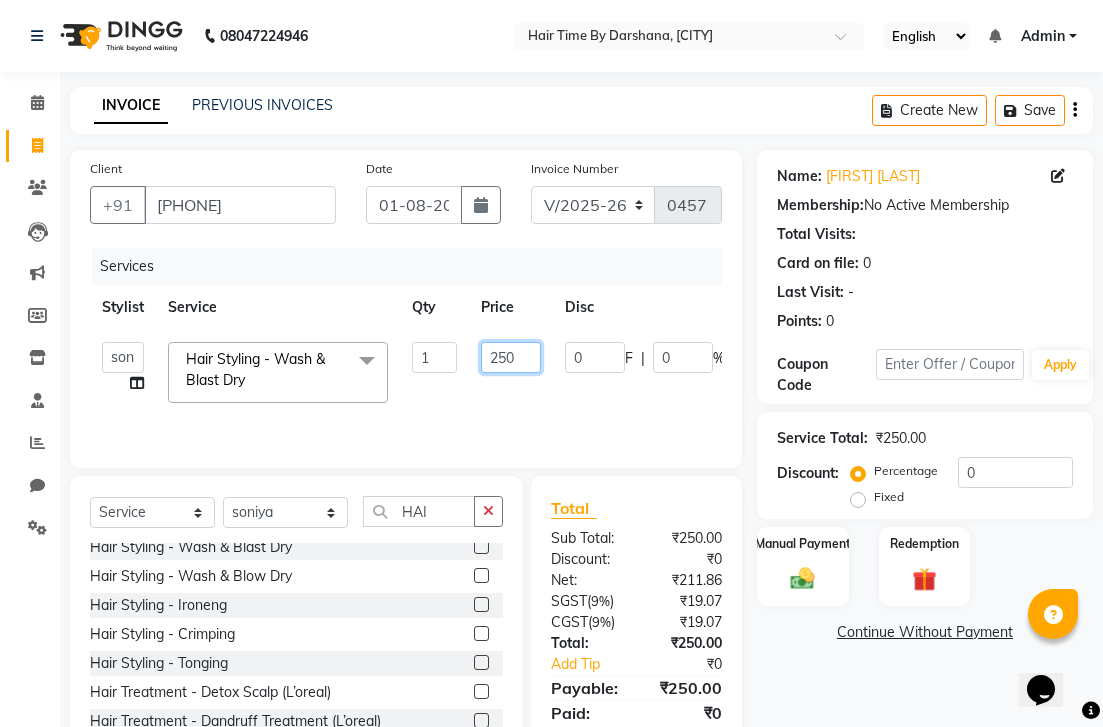 click on "250" 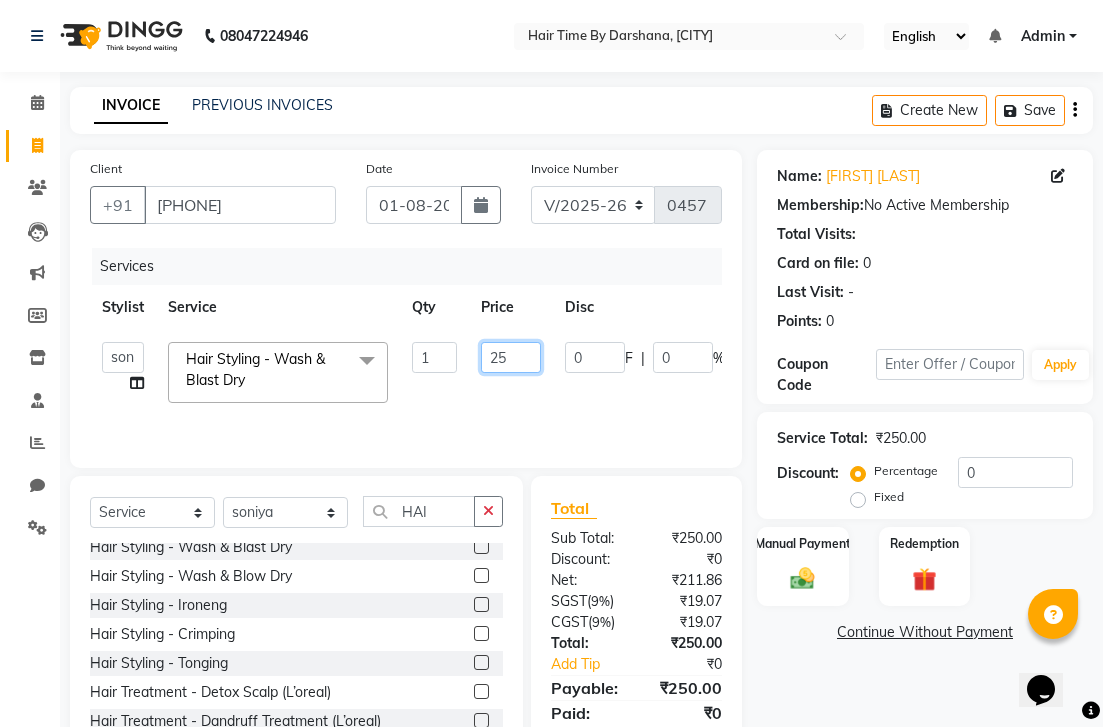 type on "2" 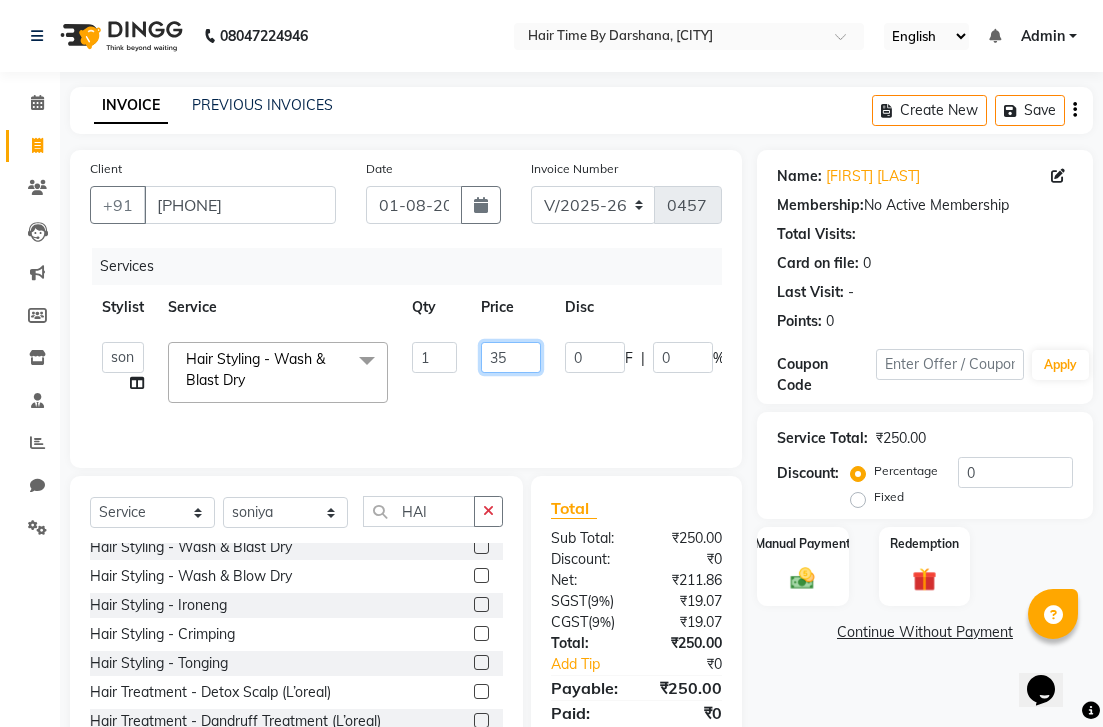 type on "350" 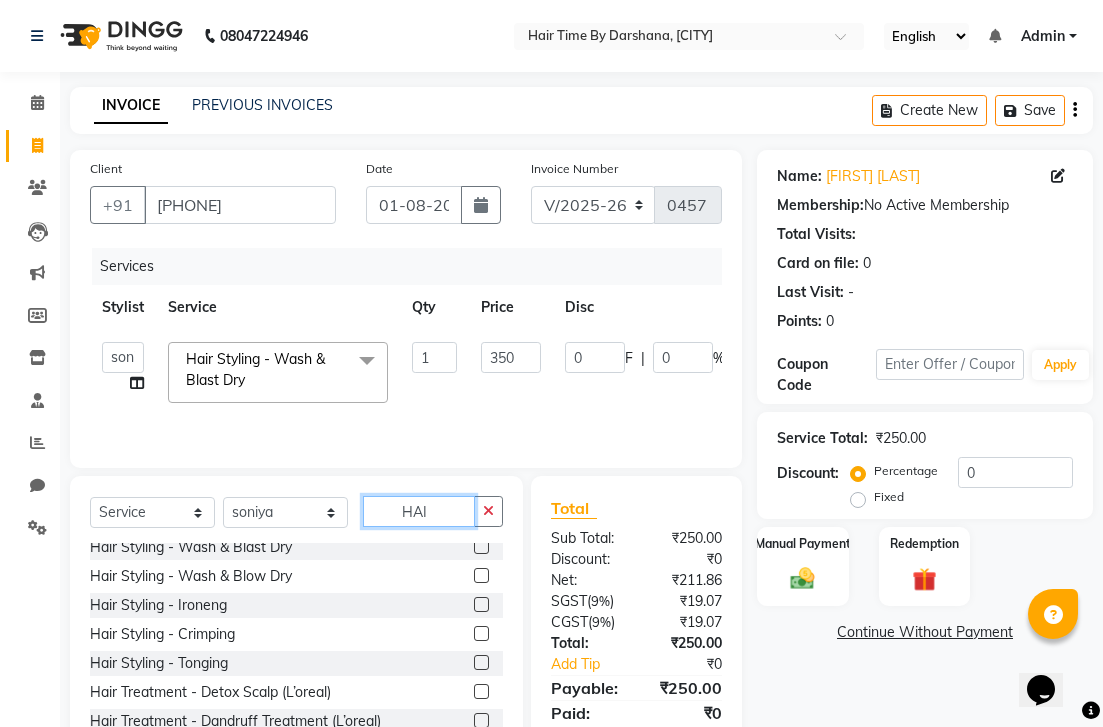 click on "HAI" 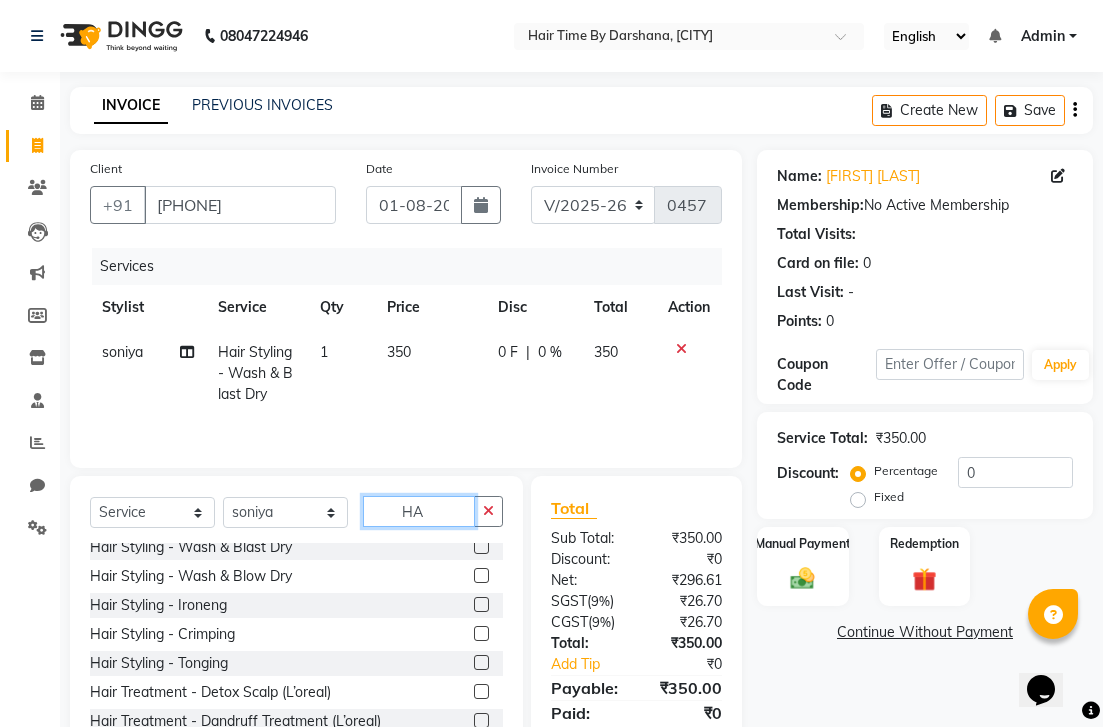 type on "H" 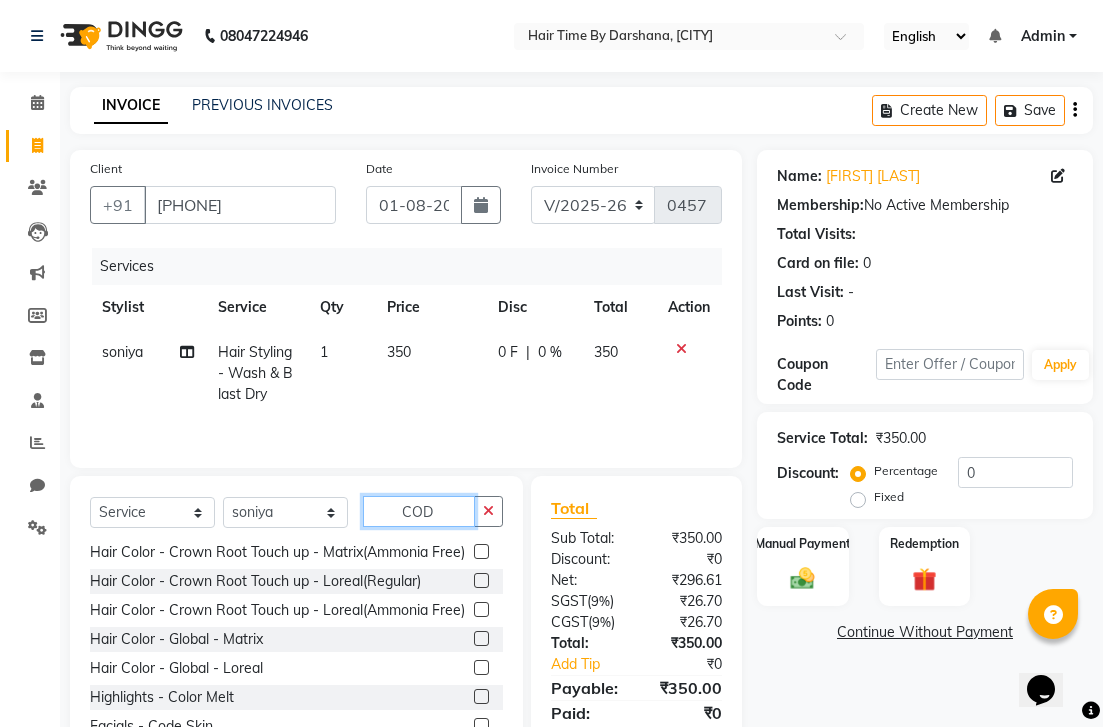 scroll, scrollTop: 0, scrollLeft: 0, axis: both 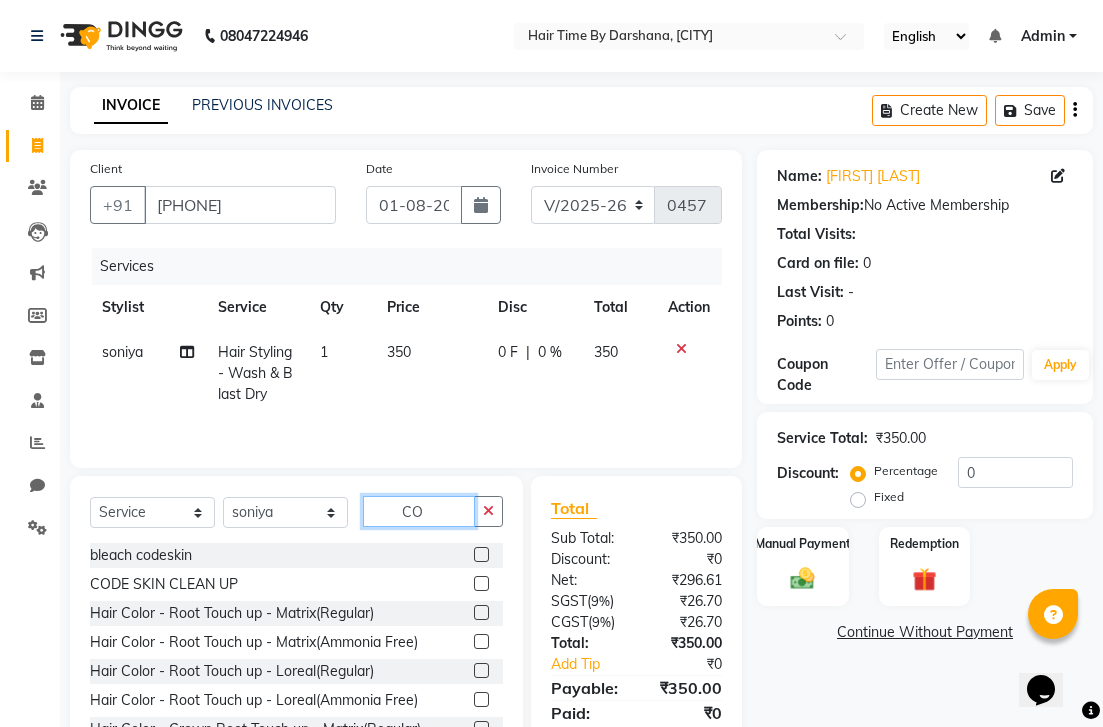 type on "C" 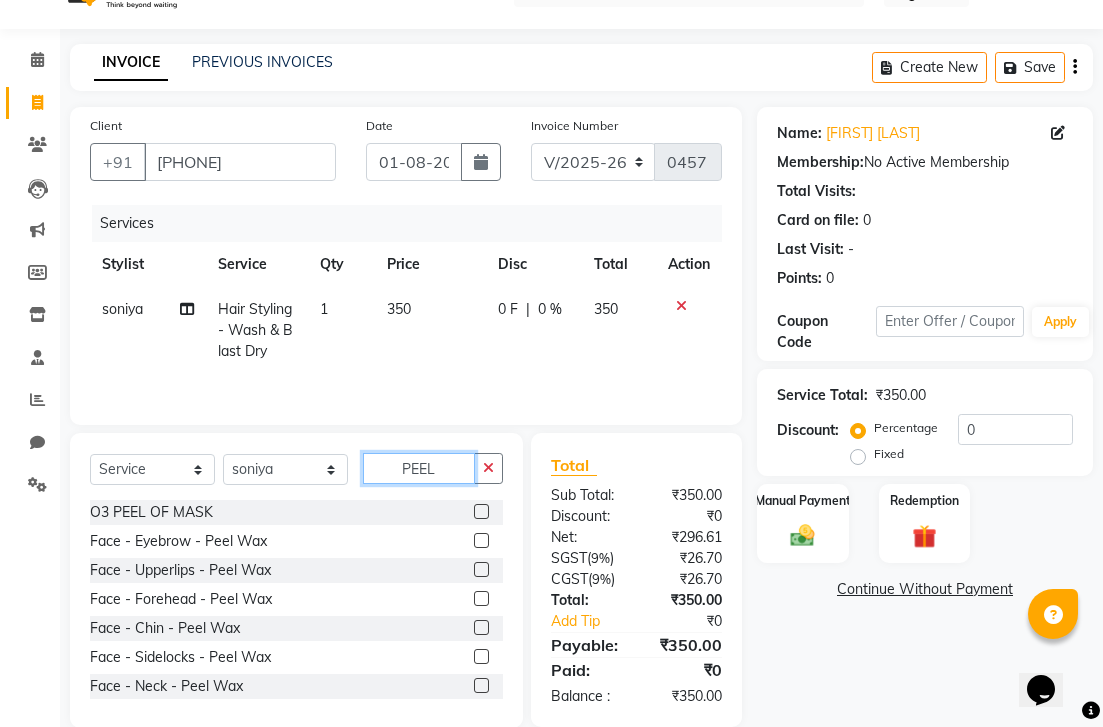 scroll, scrollTop: 101, scrollLeft: 0, axis: vertical 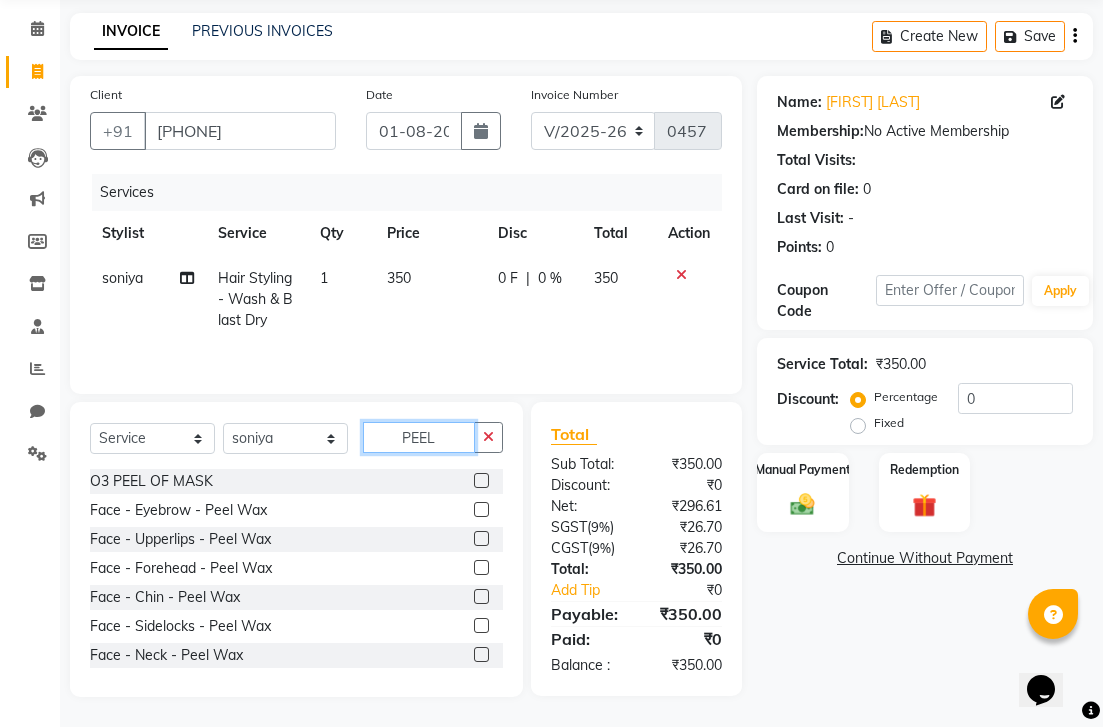 type on "PEEL" 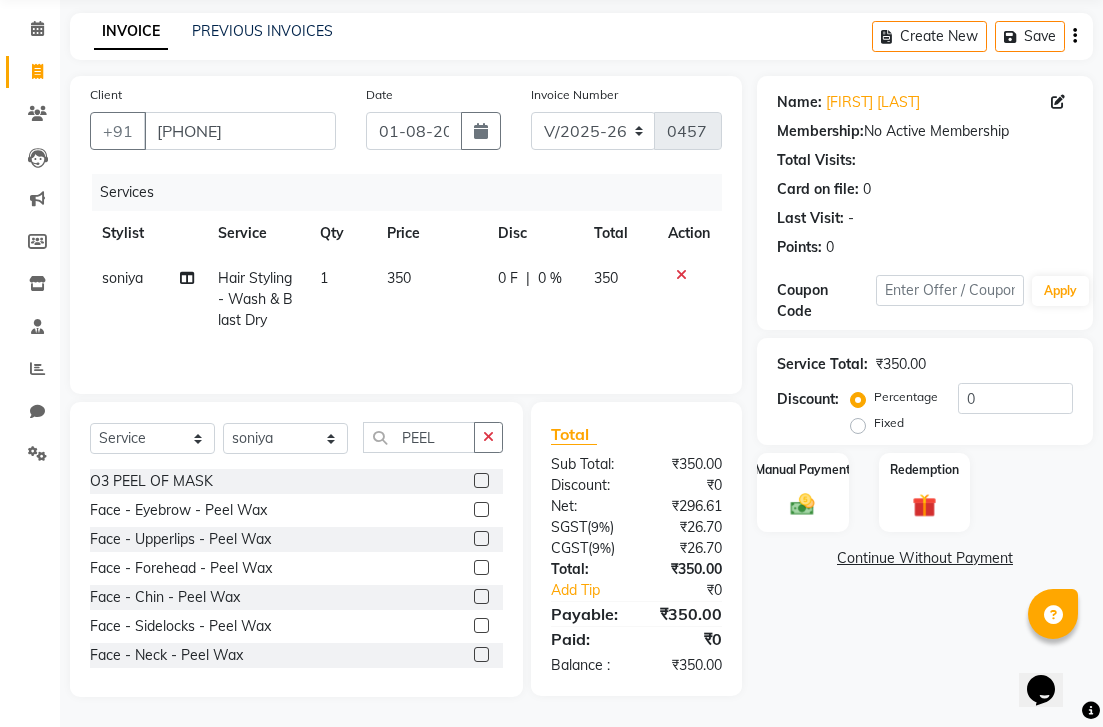 click 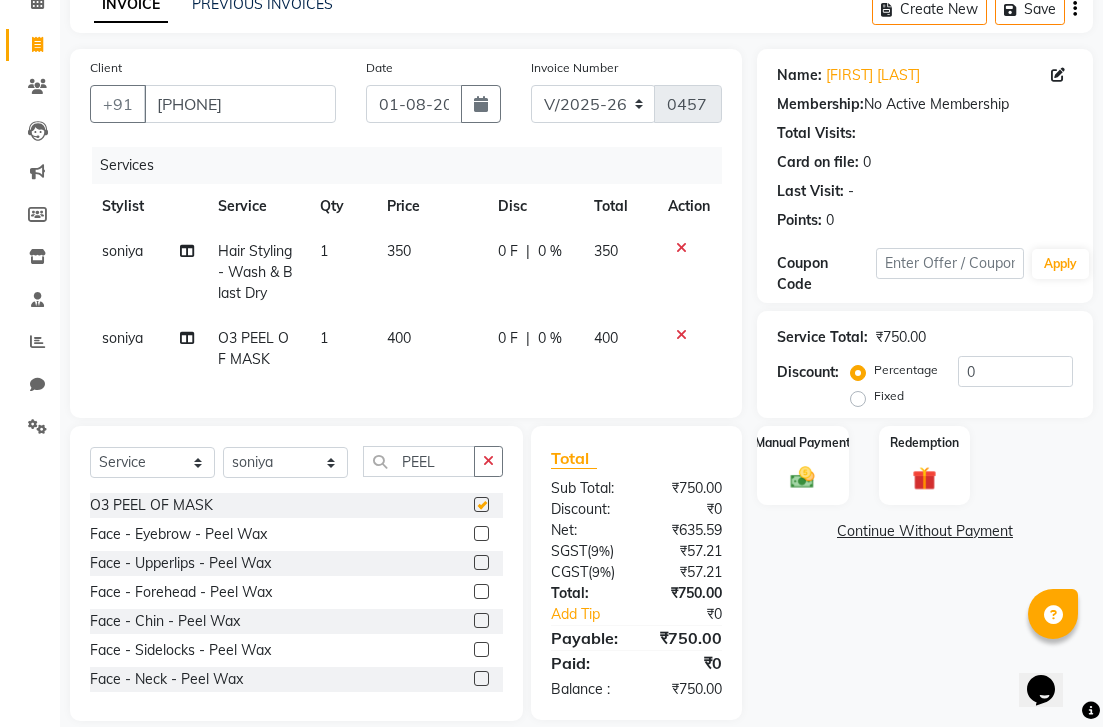 checkbox on "false" 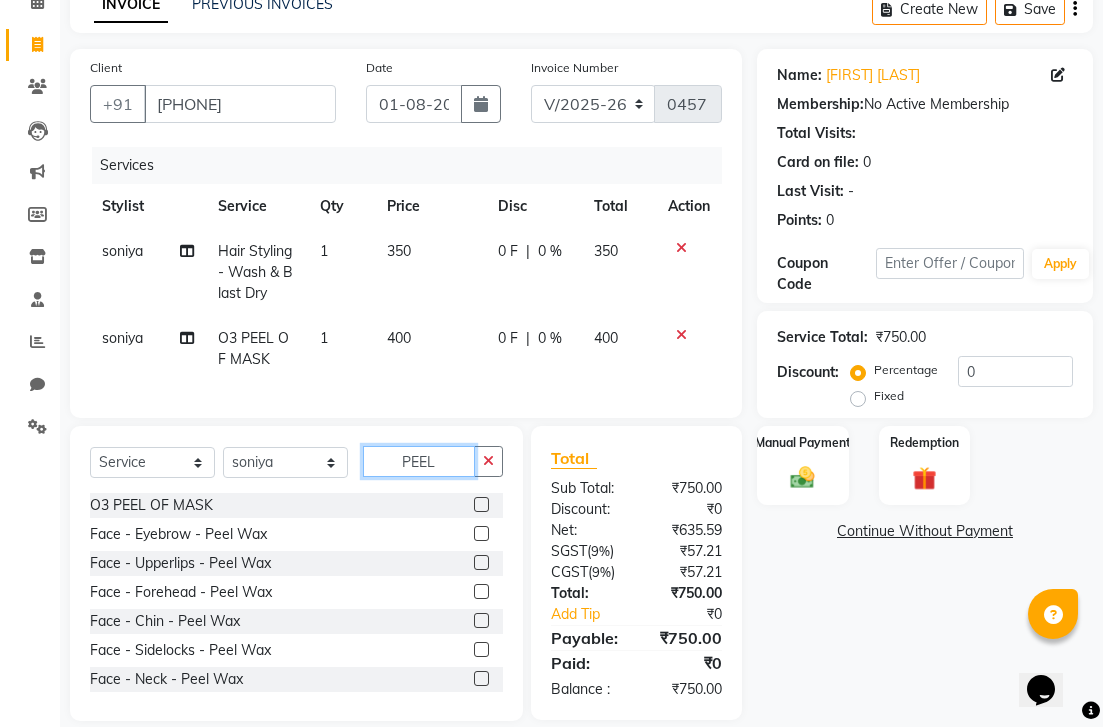 click on "PEEL" 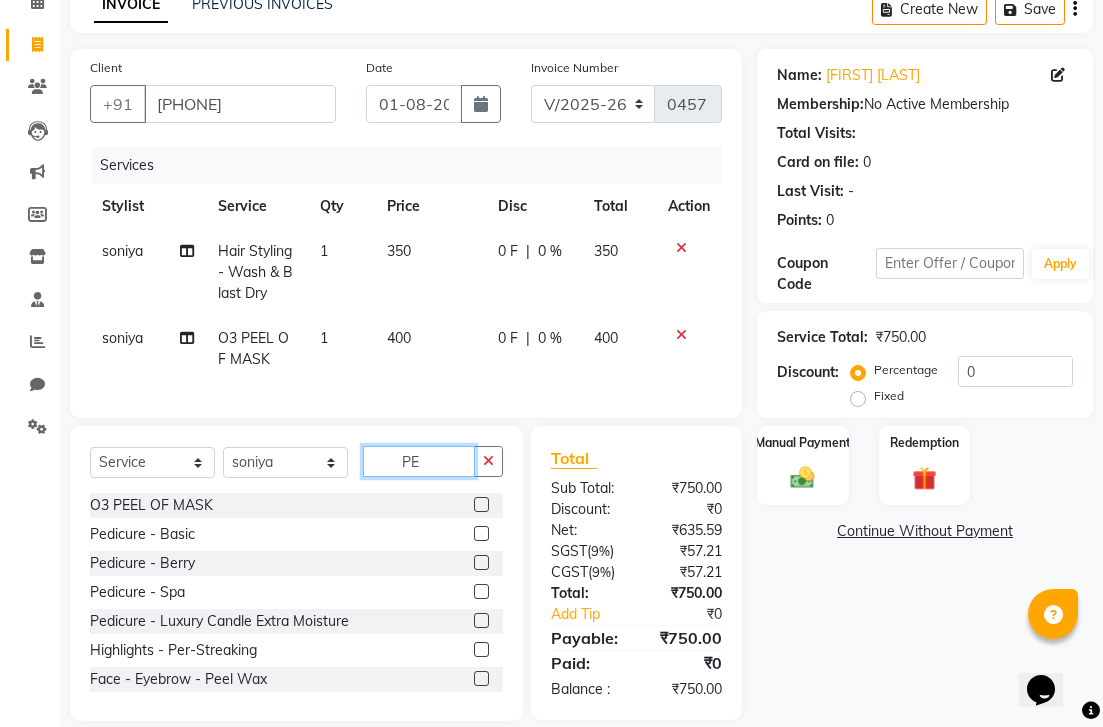 type on "P" 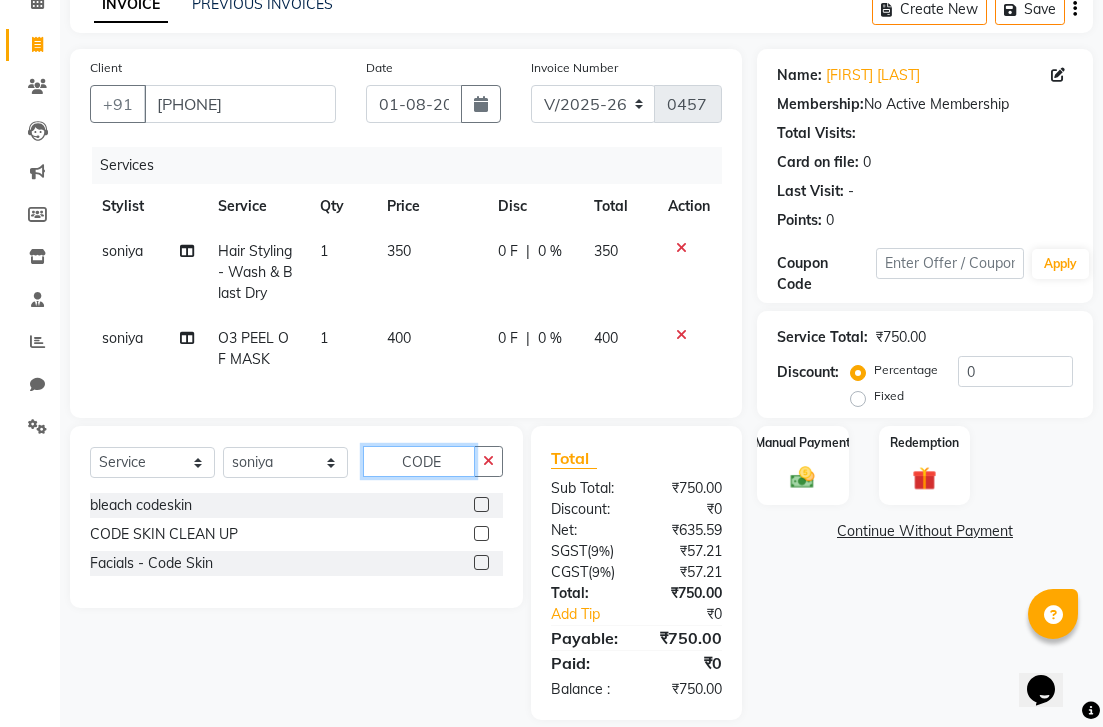 type on "CODE" 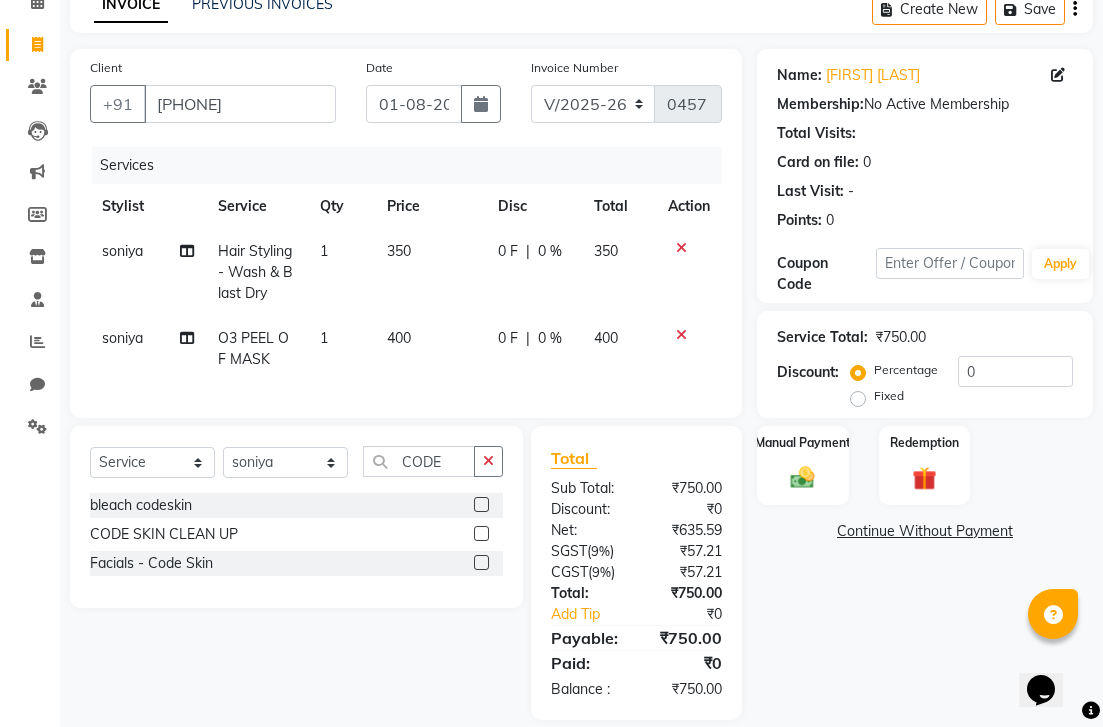click 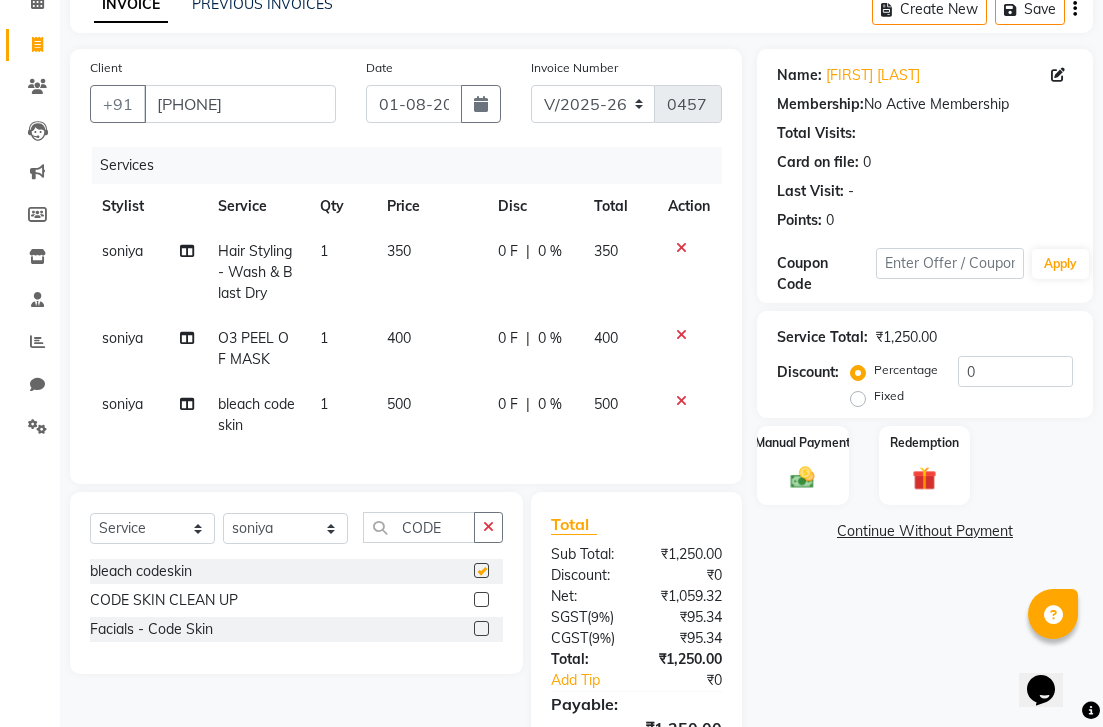 checkbox on "false" 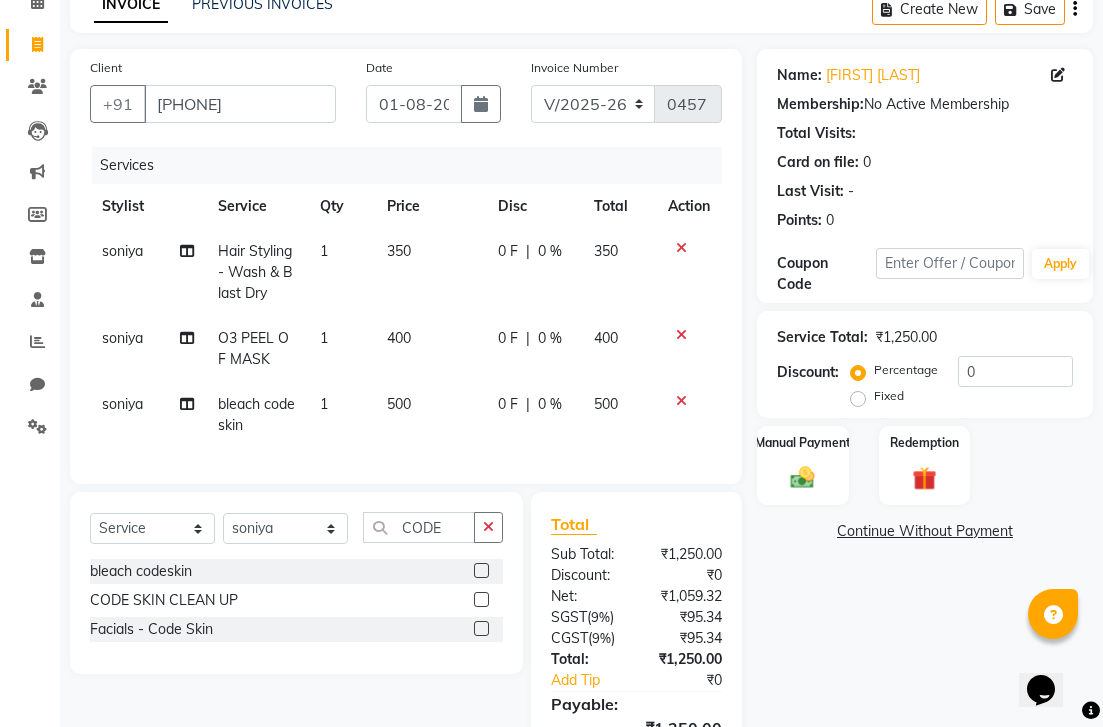 click on "350" 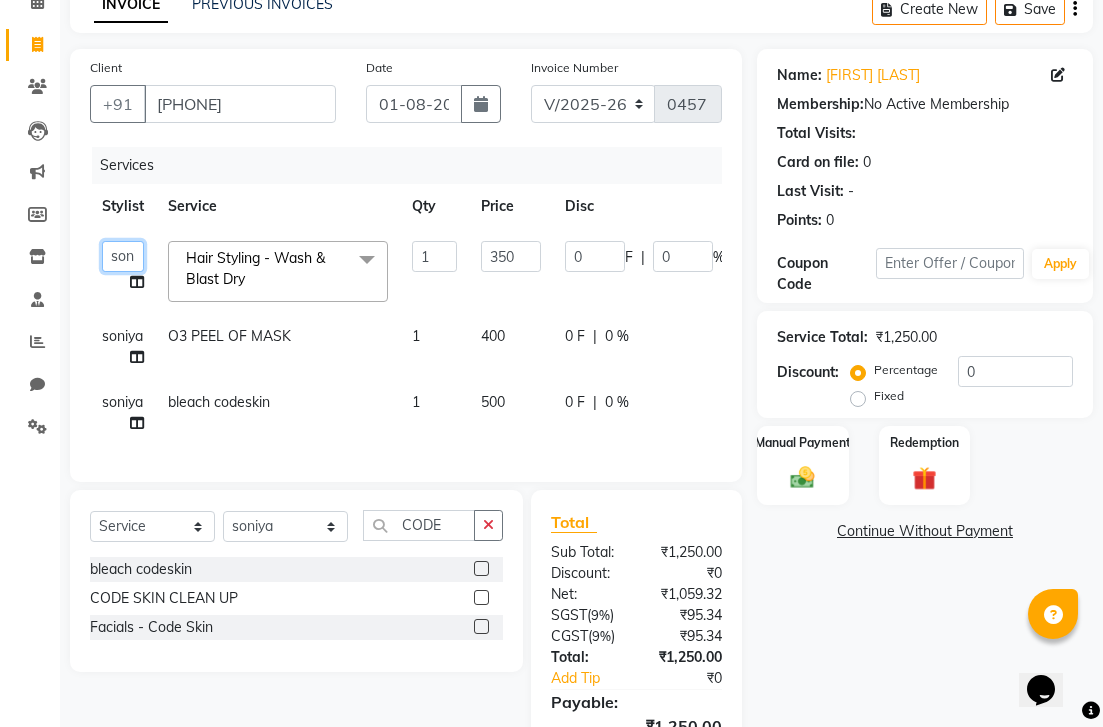 click on "Ankita Damodar Darshana jessica Radhika Raghuvir Sandhya soniya" 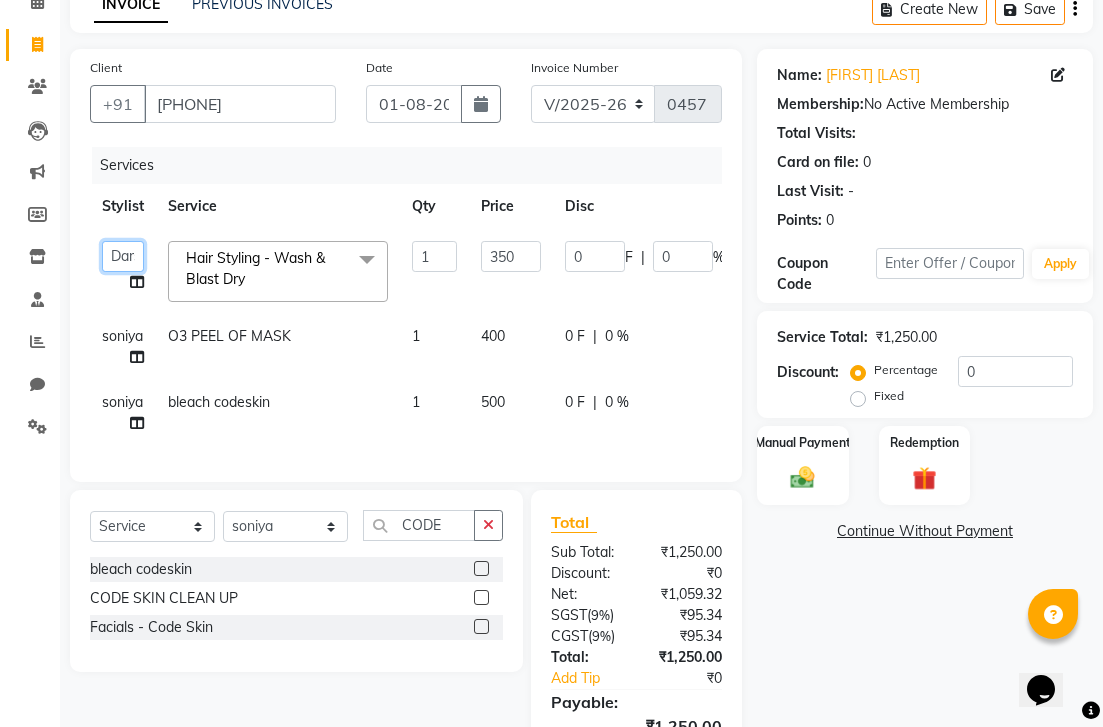 select on "77142" 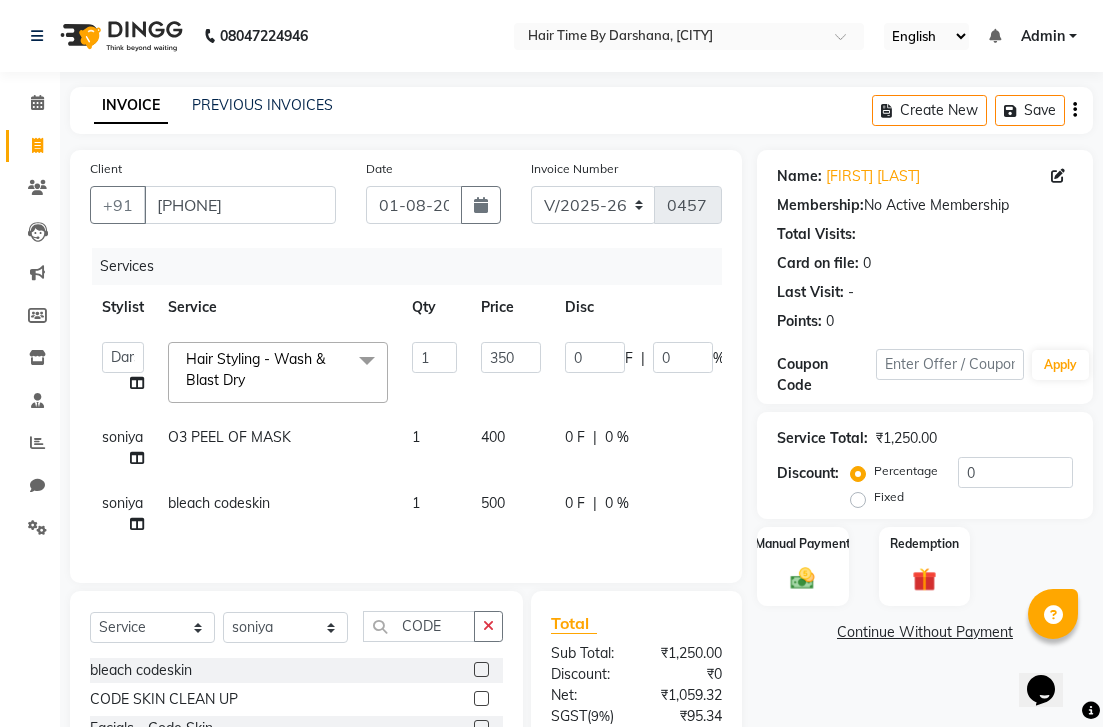 scroll, scrollTop: 0, scrollLeft: 0, axis: both 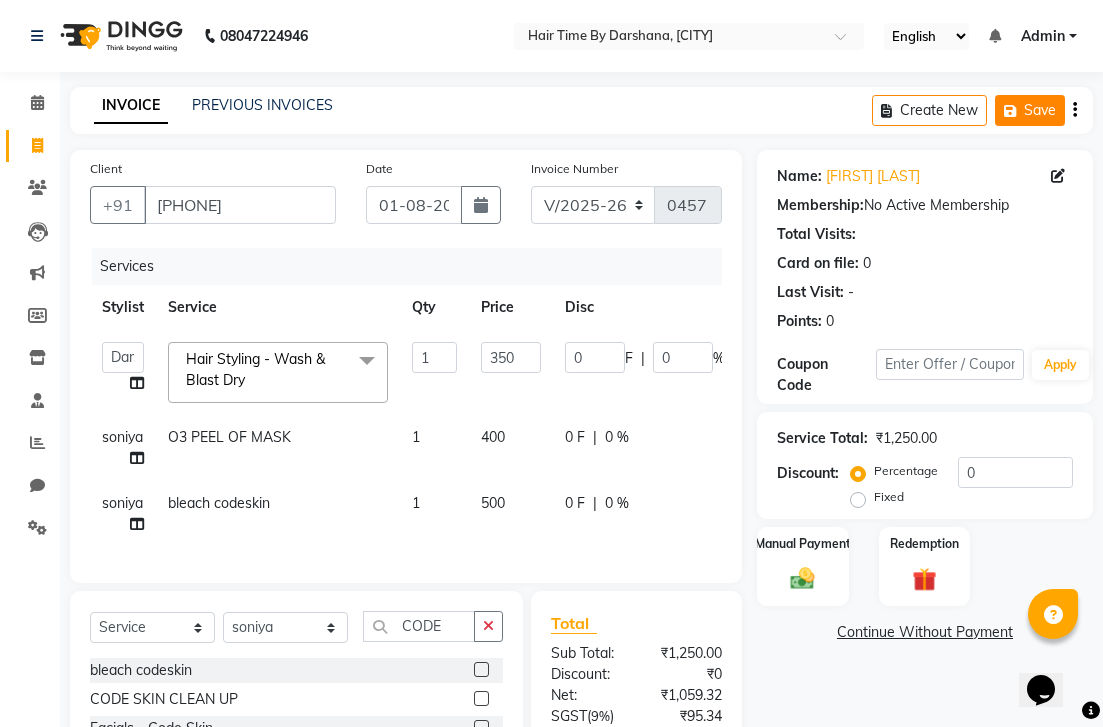 click on "Save" 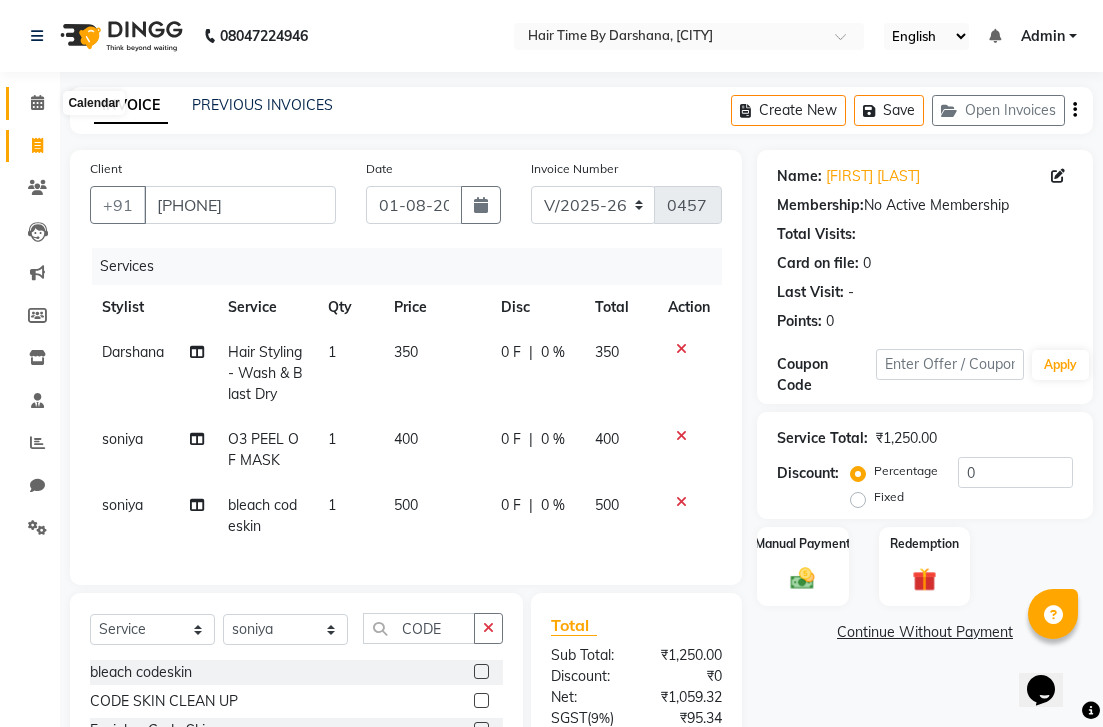click 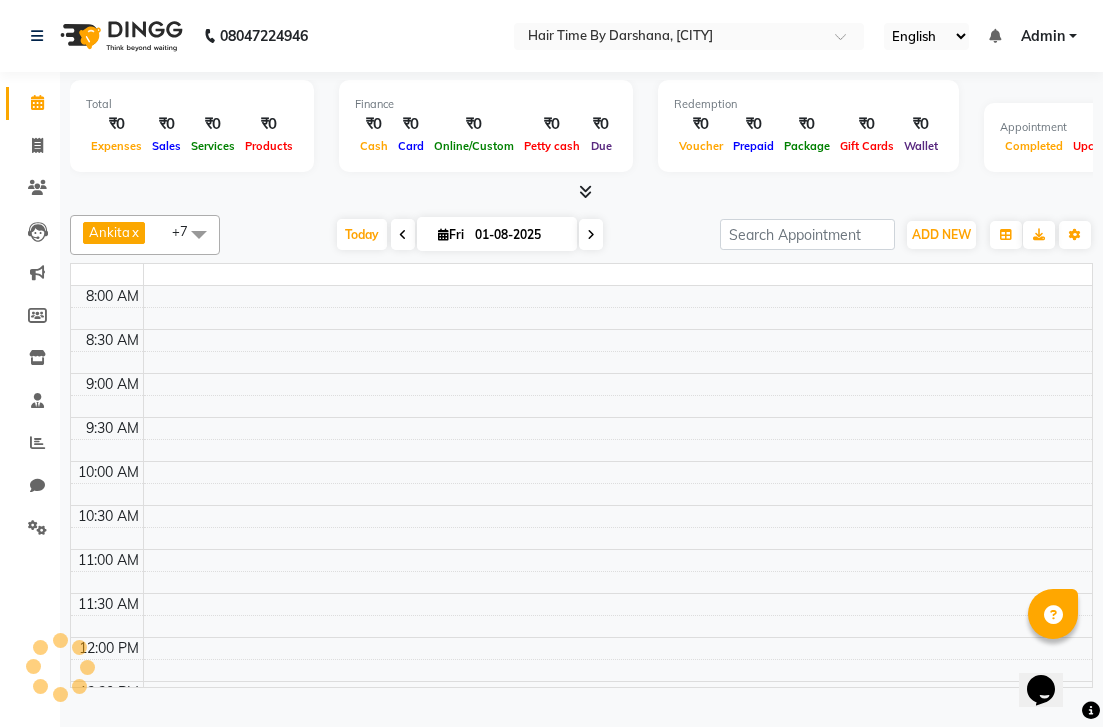 scroll, scrollTop: 841, scrollLeft: 0, axis: vertical 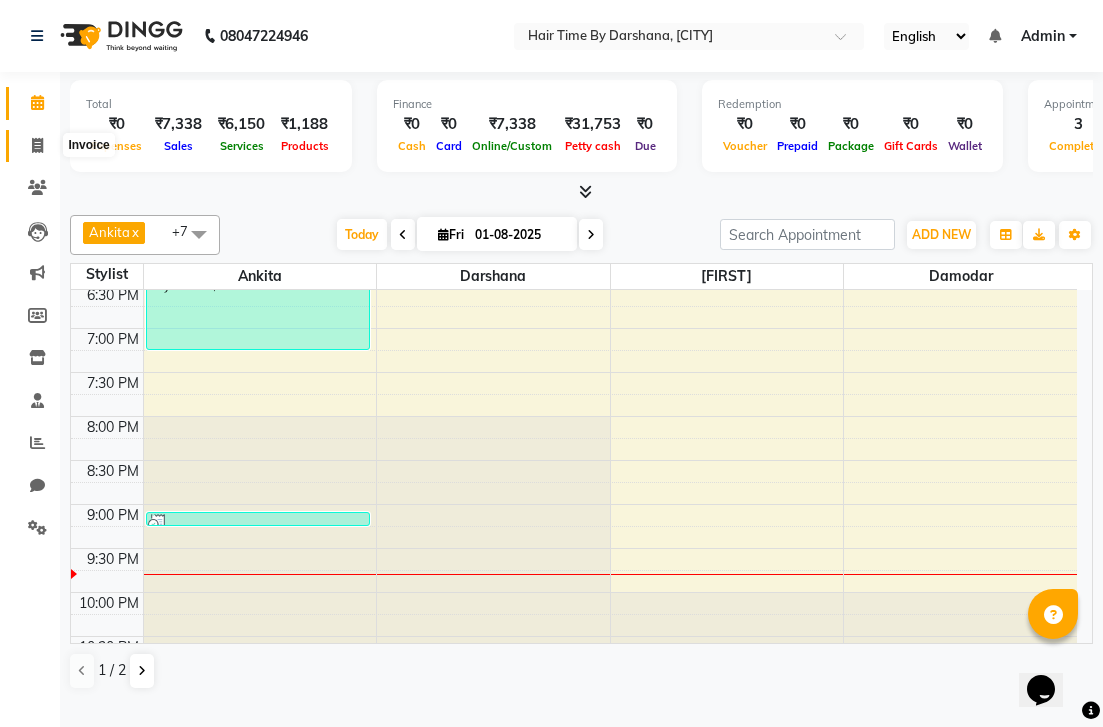 click 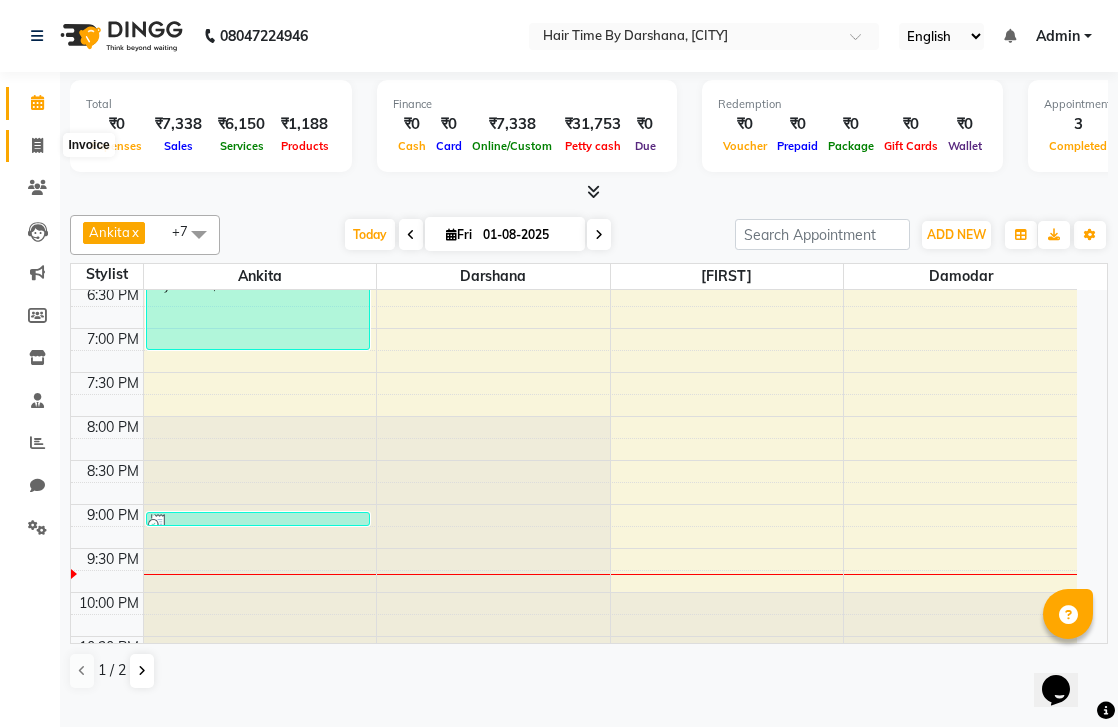 select on "8131" 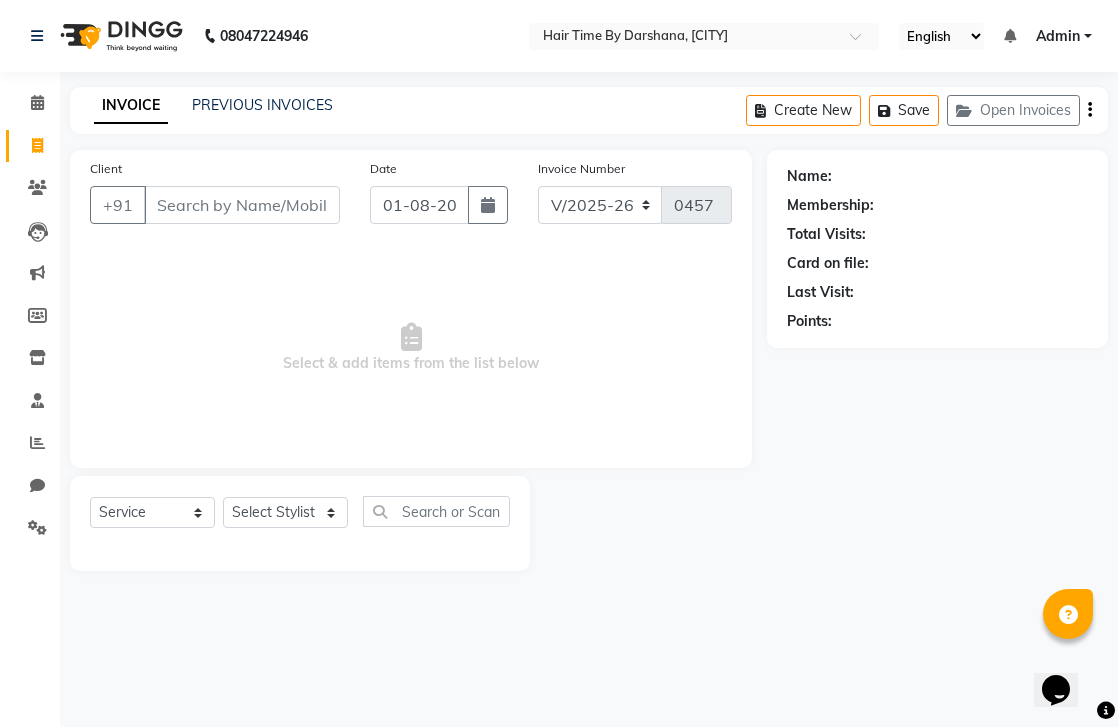 click on "Client" at bounding box center [242, 205] 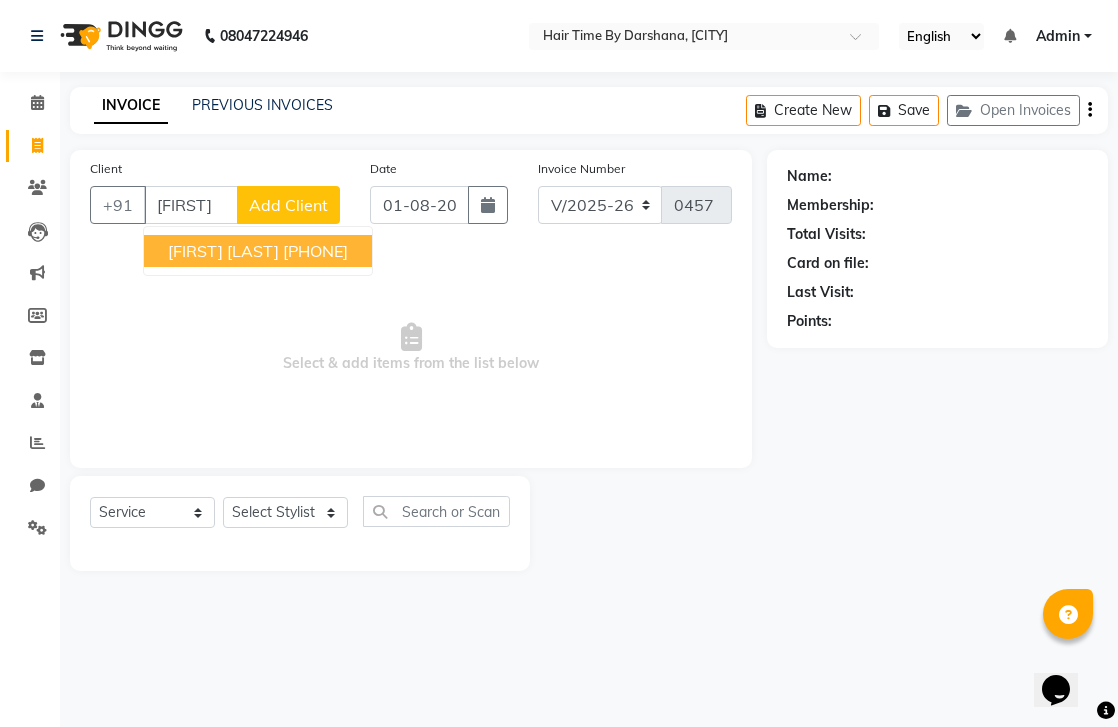 click on "[FIRST] [LAST]" at bounding box center (223, 251) 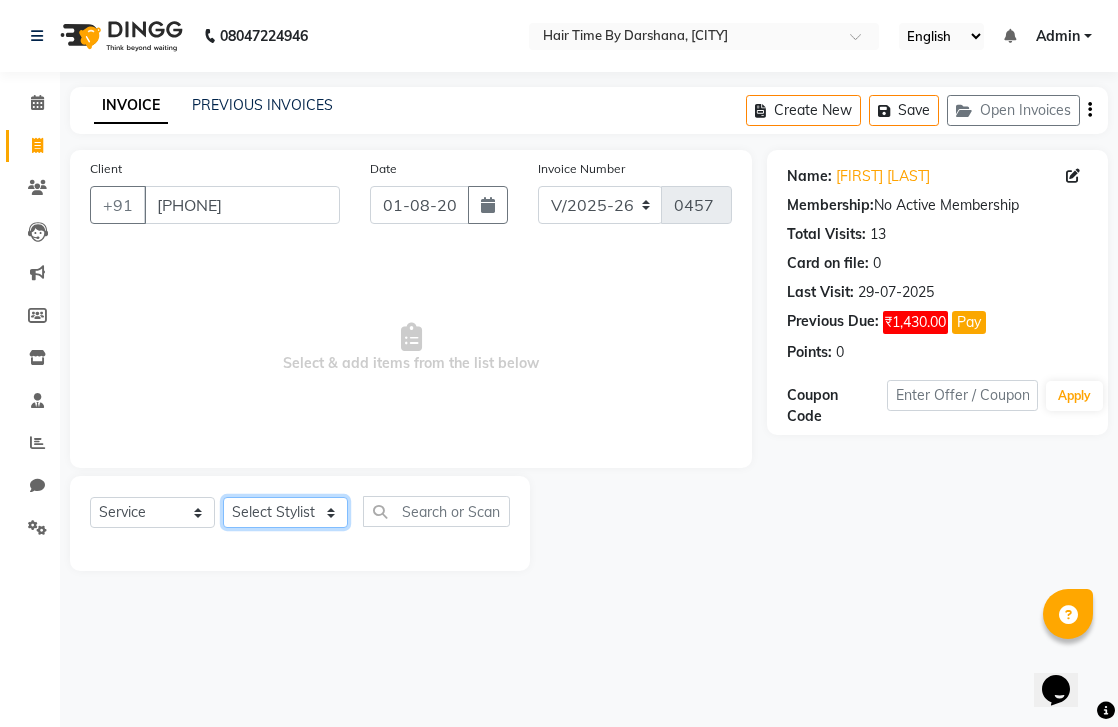 click on "Select Stylist Ankita Damodar Darshana jessica Radhika Raghuvir Sandhya soniya" 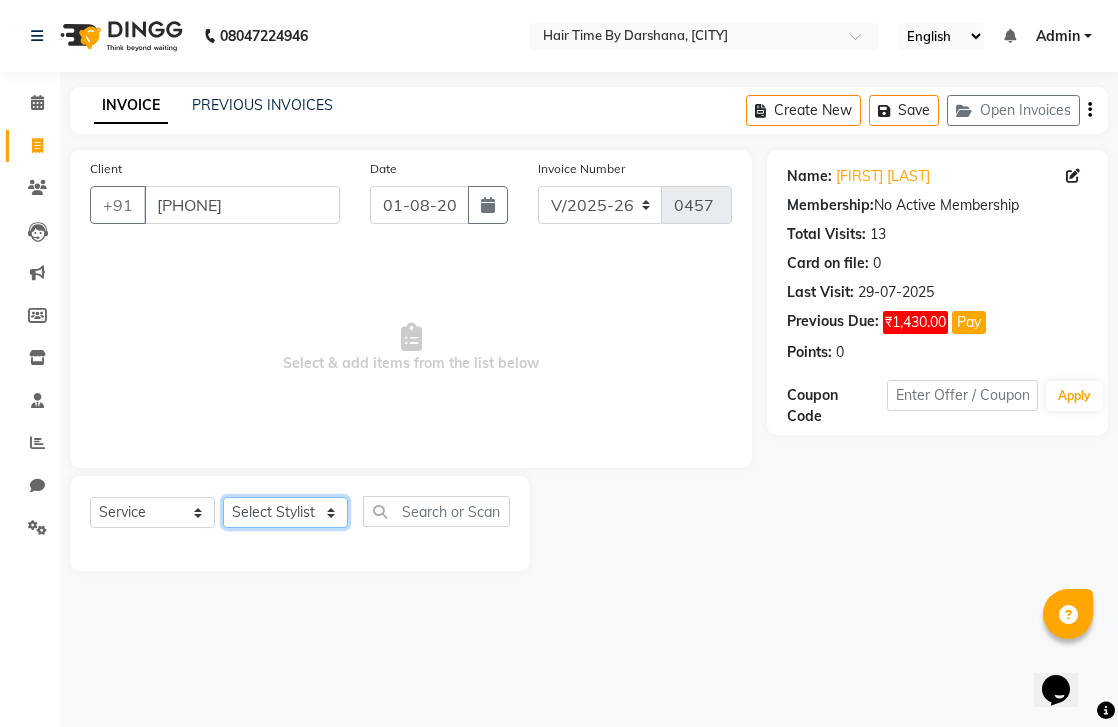 select on "75791" 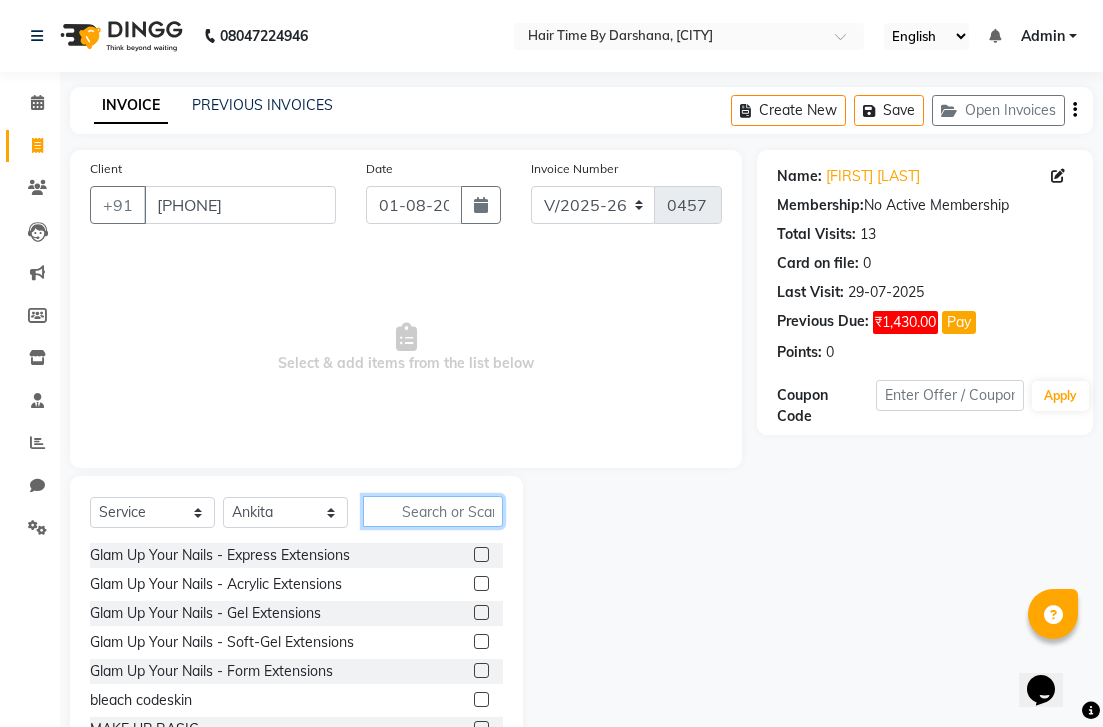 click 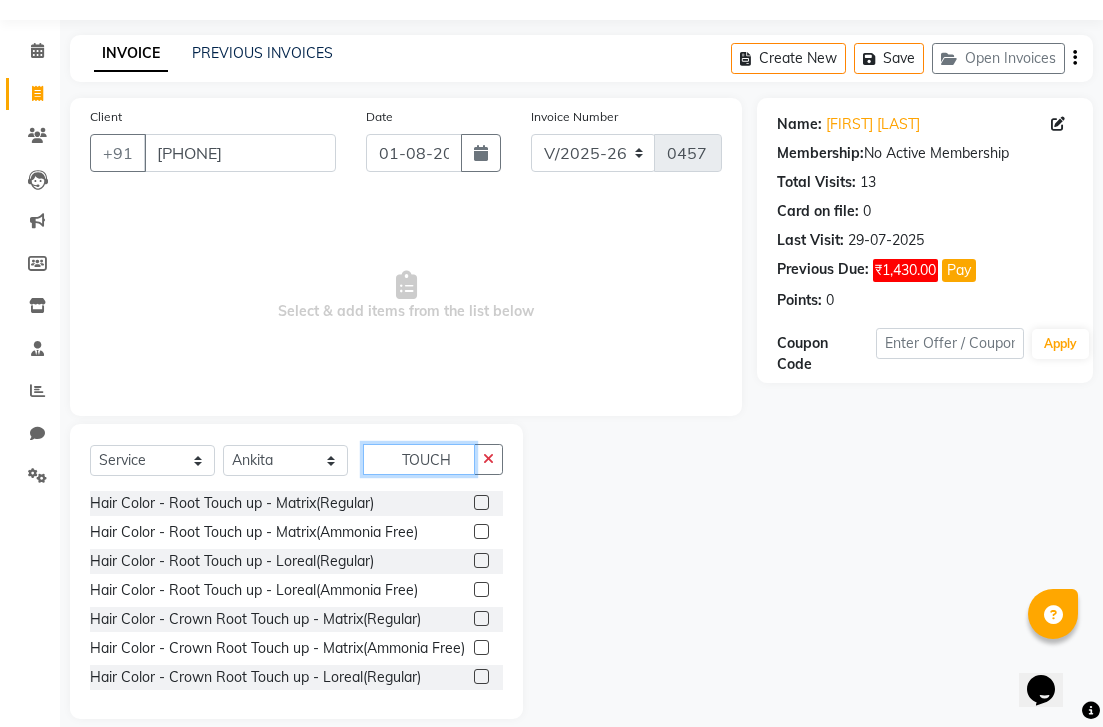 scroll, scrollTop: 57, scrollLeft: 0, axis: vertical 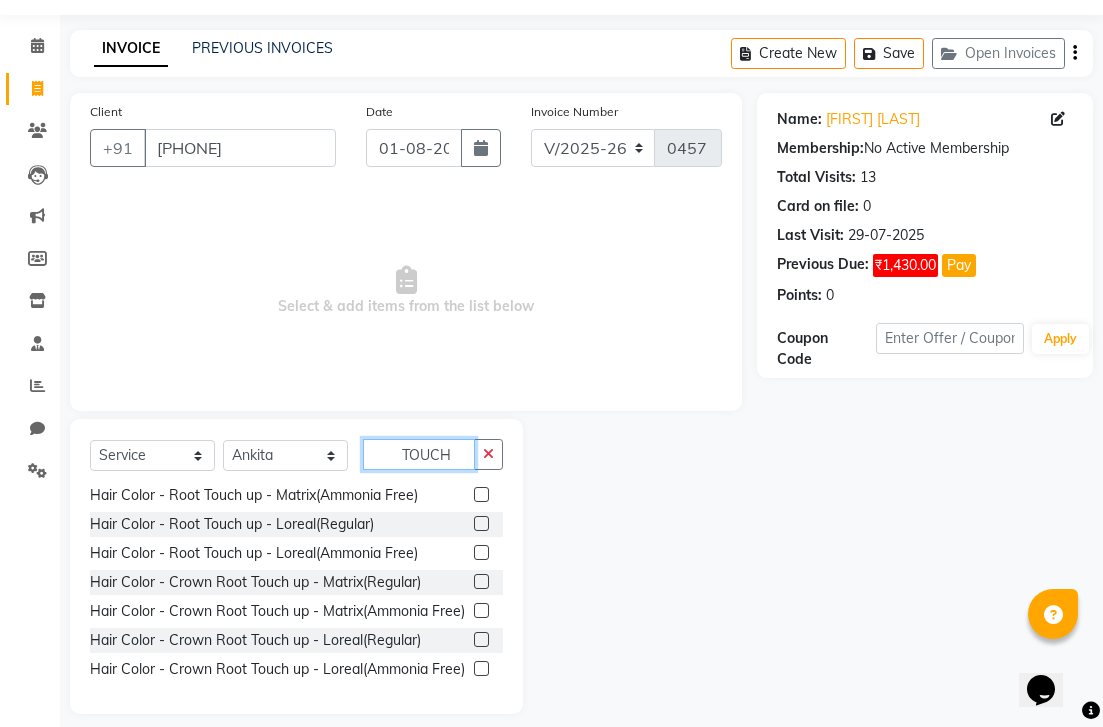 type on "TOUCH" 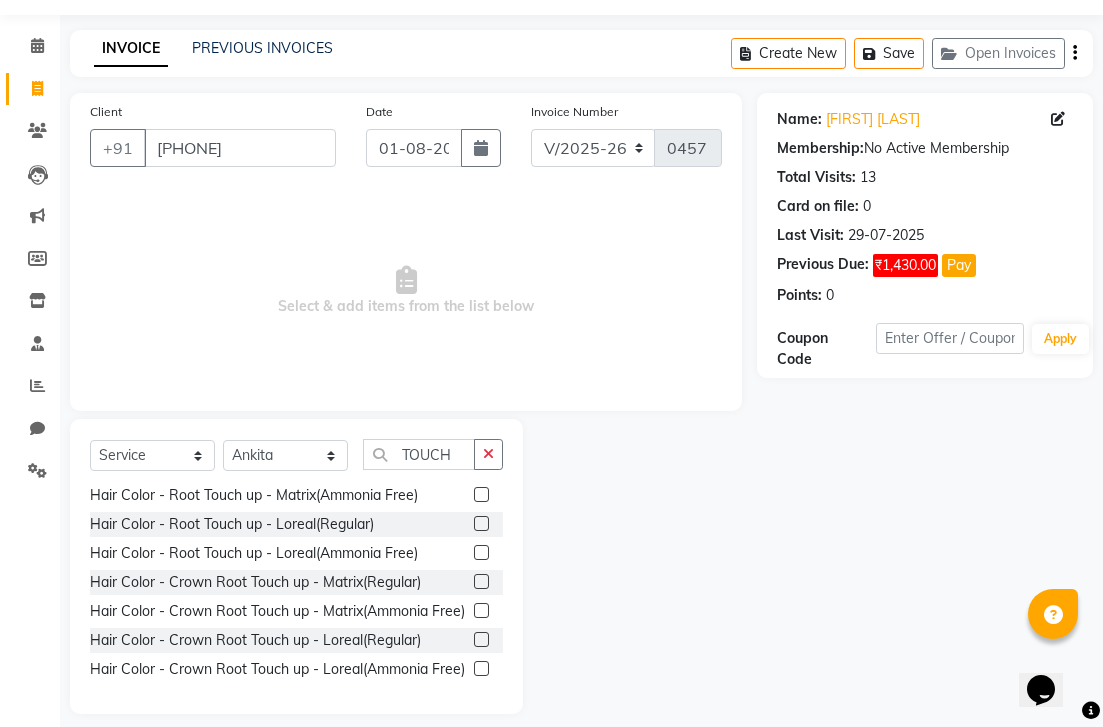click 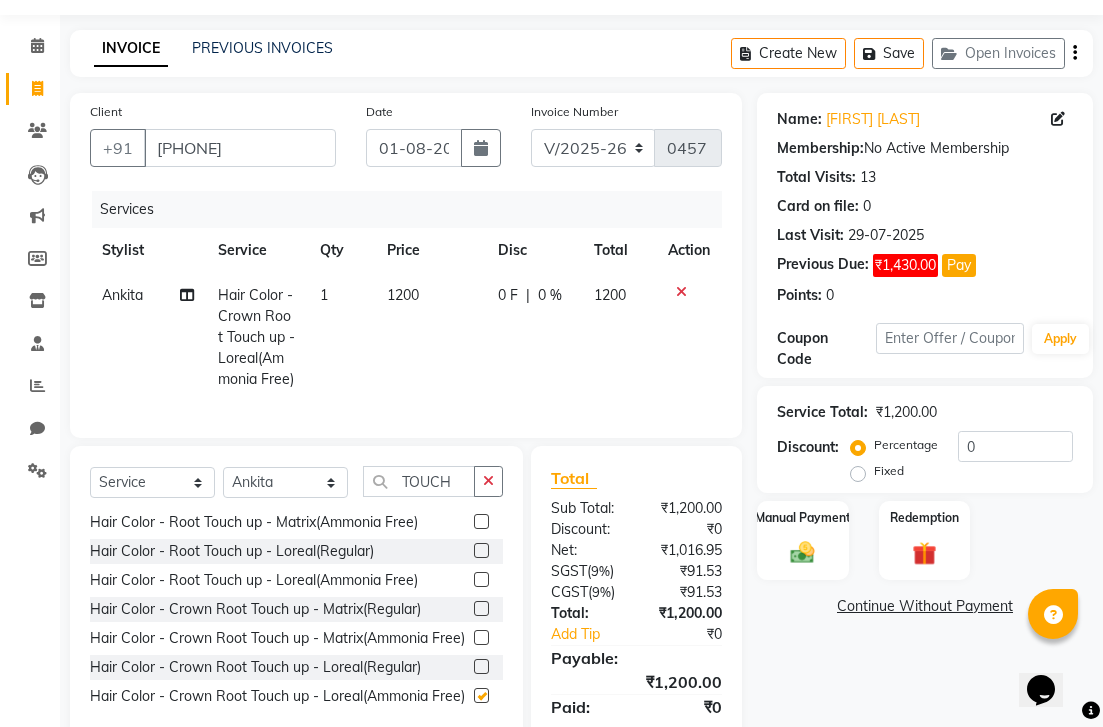 checkbox on "false" 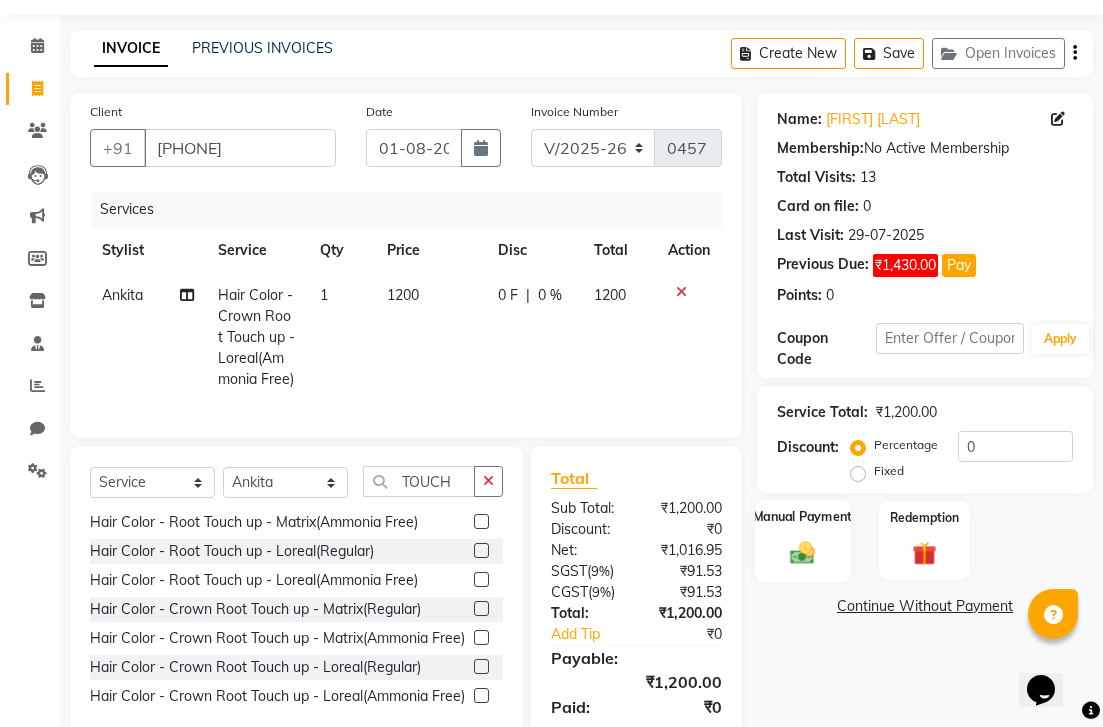 click 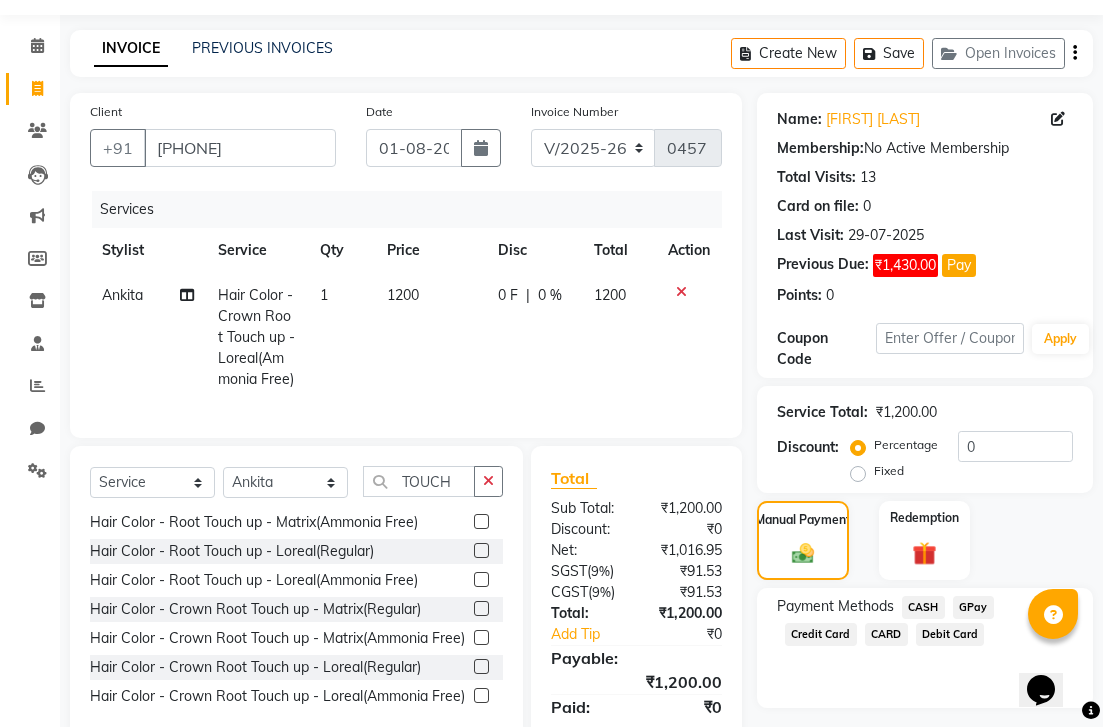 click on "GPay" 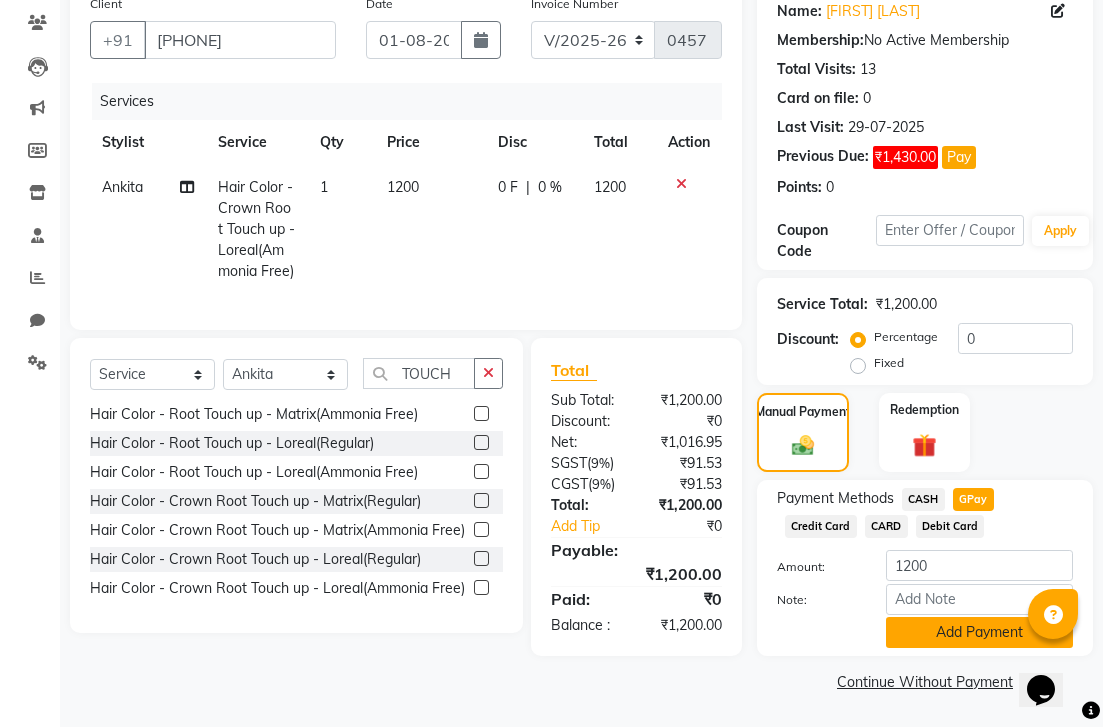 scroll, scrollTop: 197, scrollLeft: 0, axis: vertical 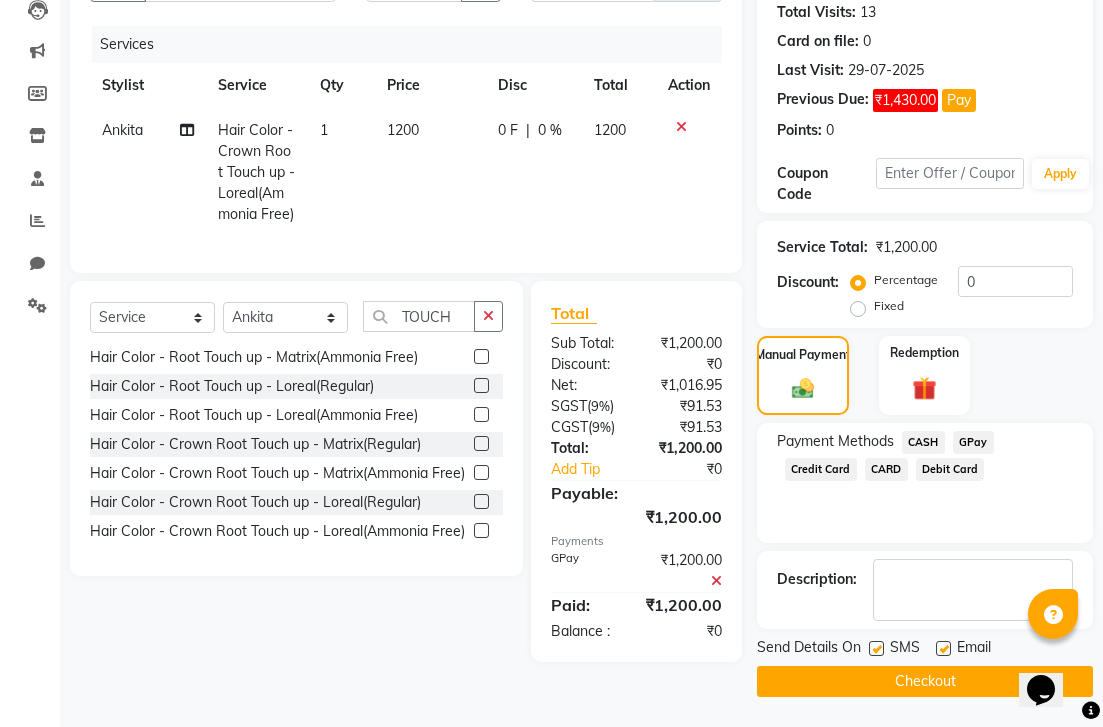 click on "Checkout" 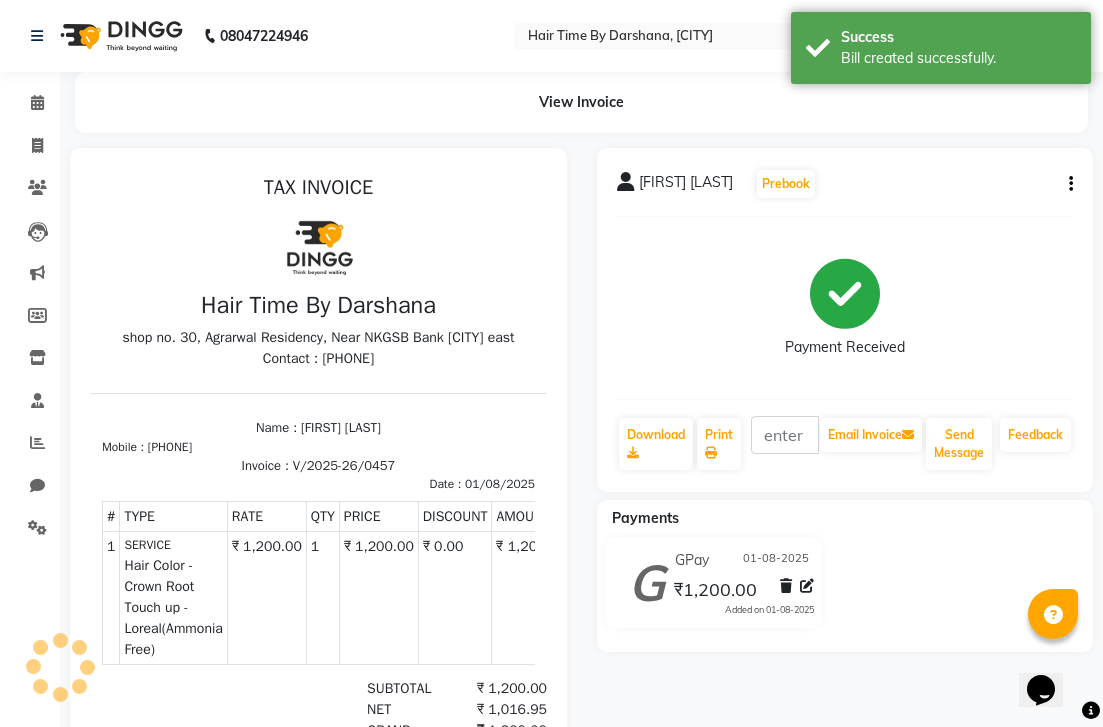 scroll, scrollTop: 0, scrollLeft: 0, axis: both 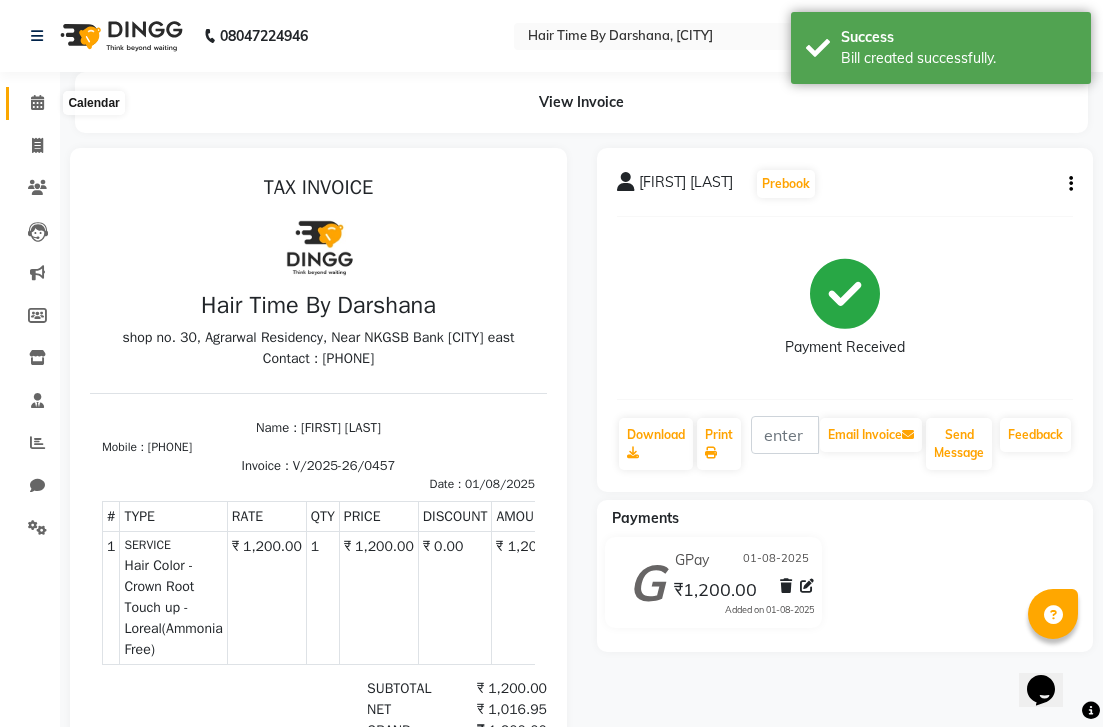 click 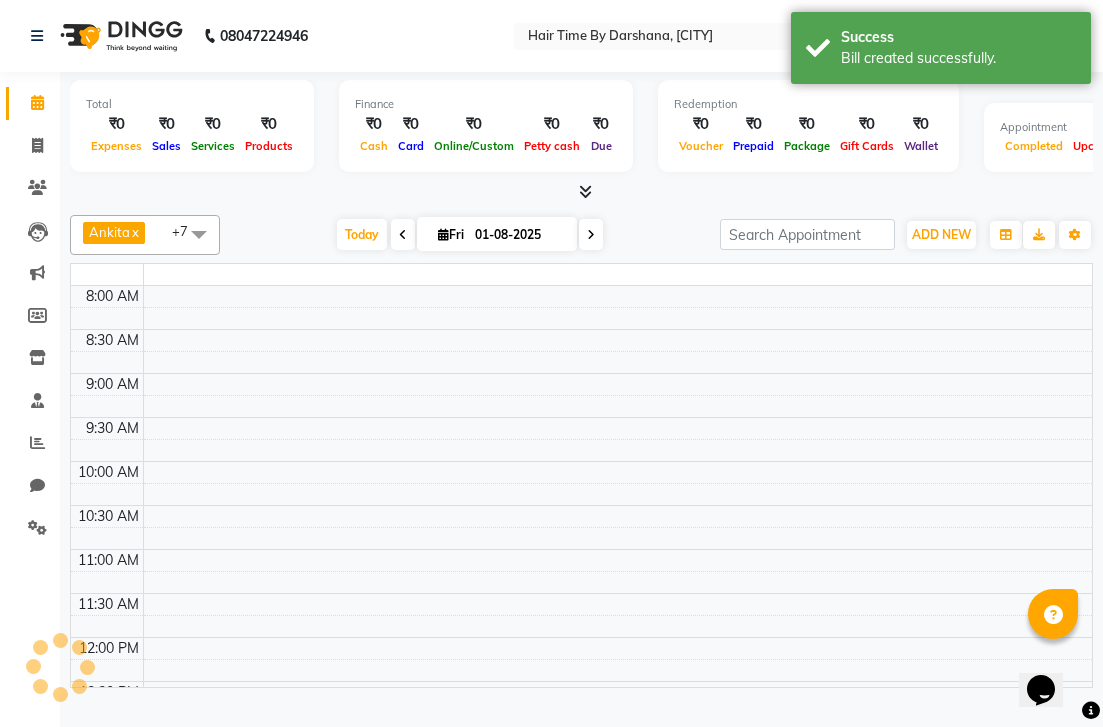 scroll, scrollTop: 0, scrollLeft: 0, axis: both 